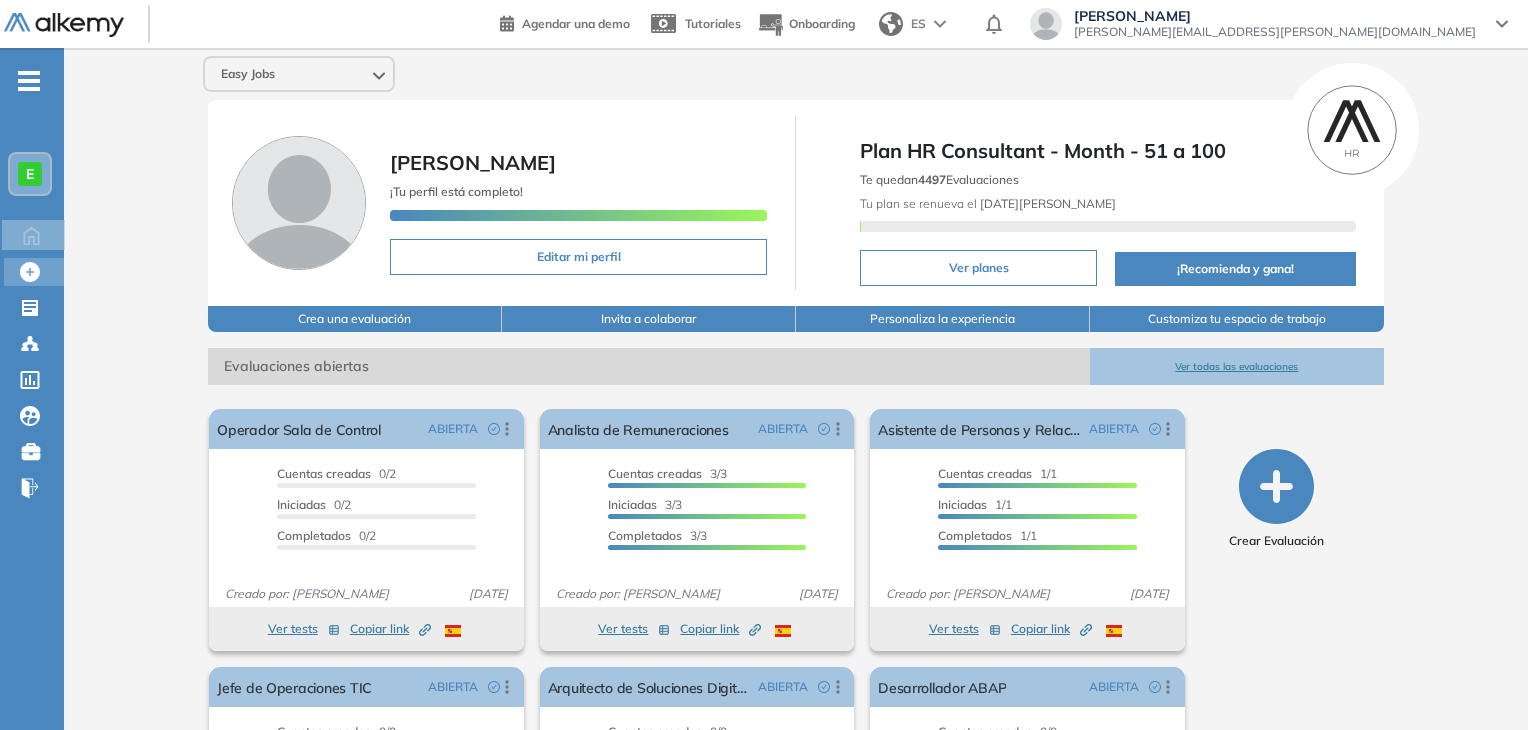 scroll, scrollTop: 0, scrollLeft: 0, axis: both 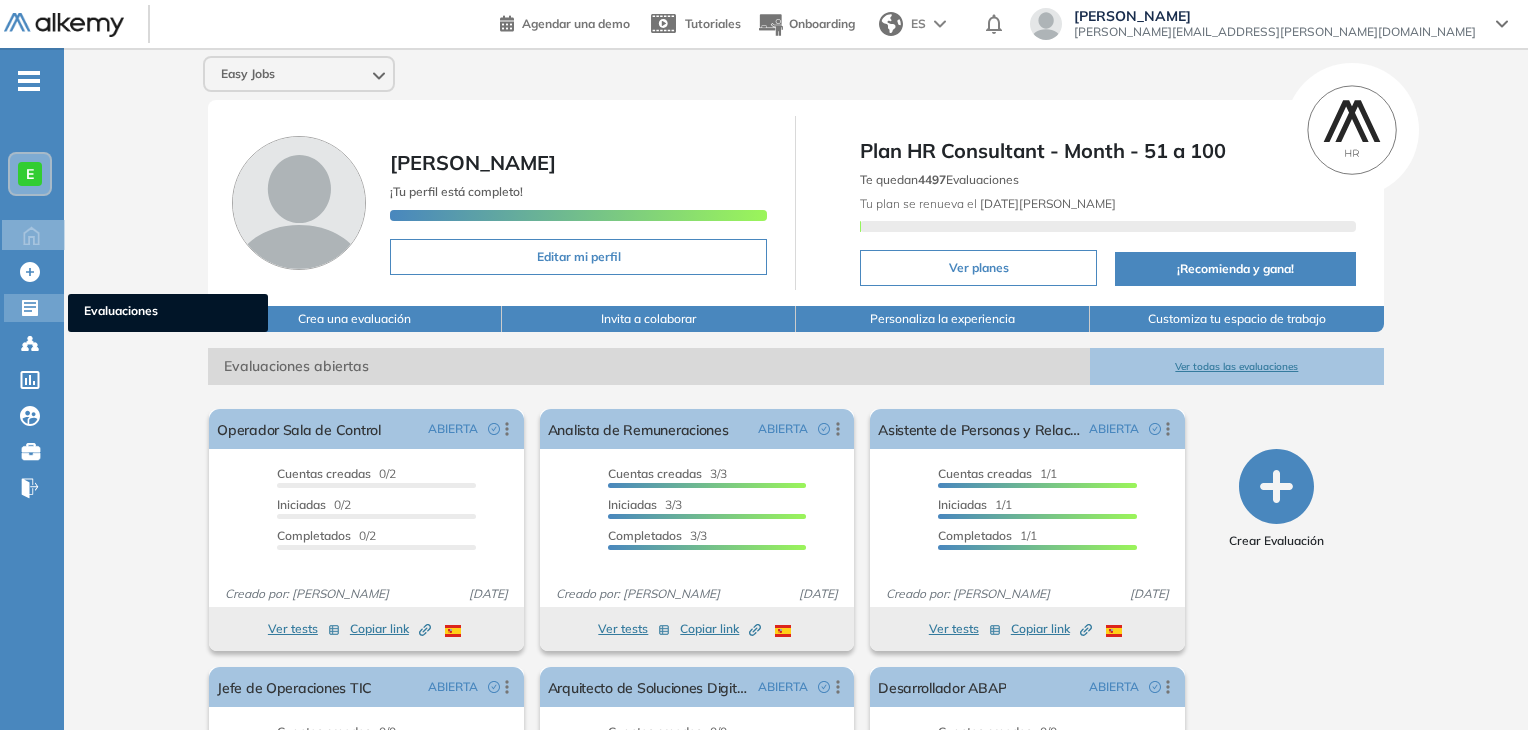 click 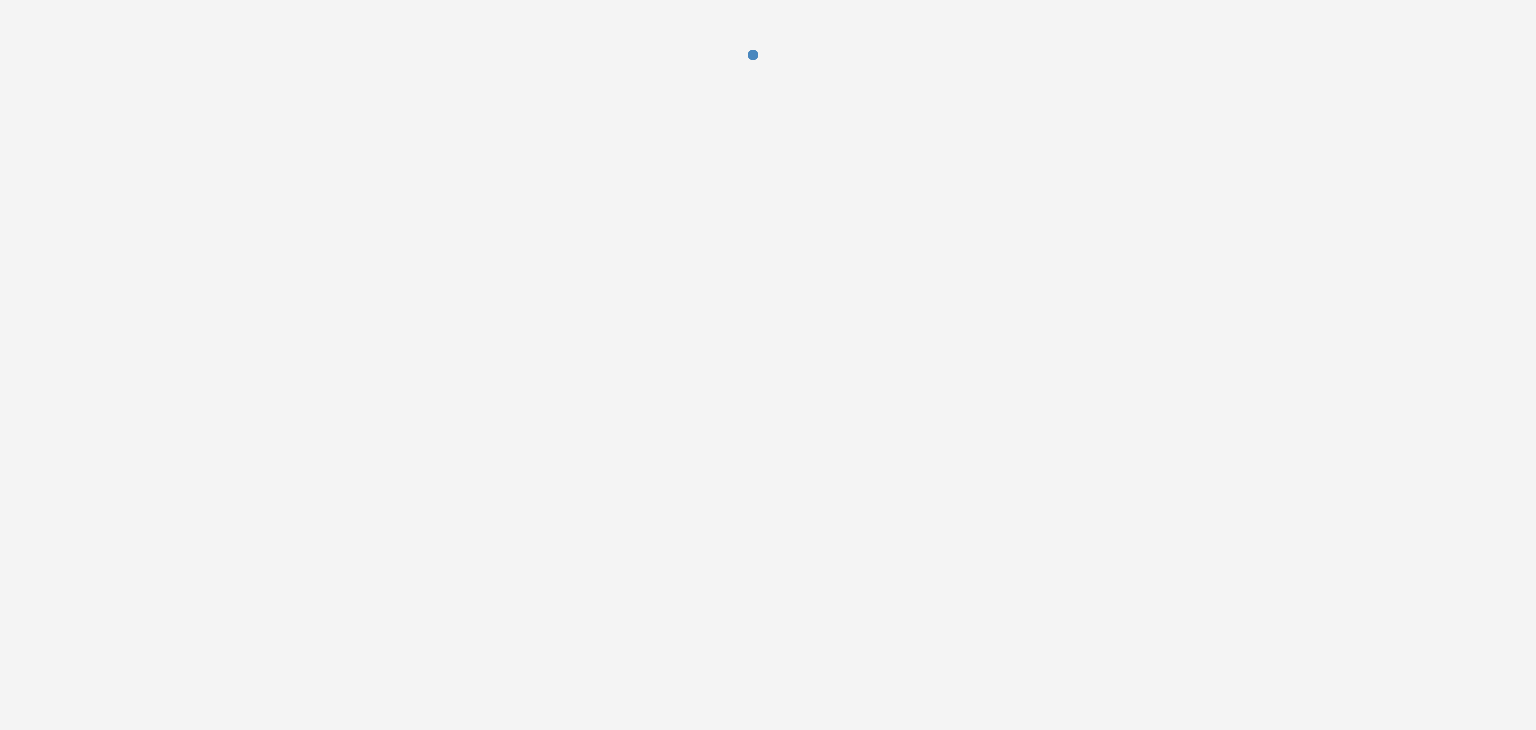 scroll, scrollTop: 0, scrollLeft: 0, axis: both 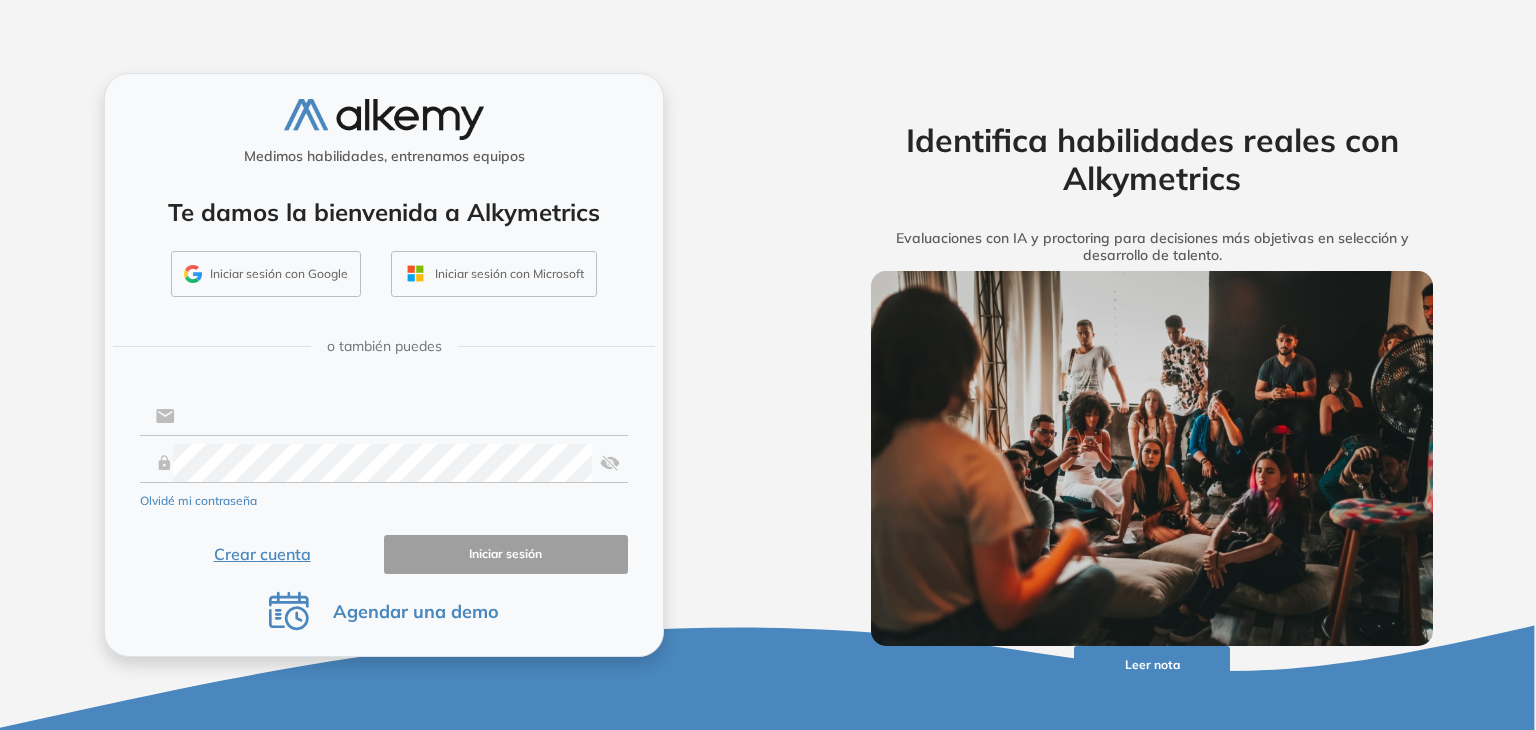 type on "**********" 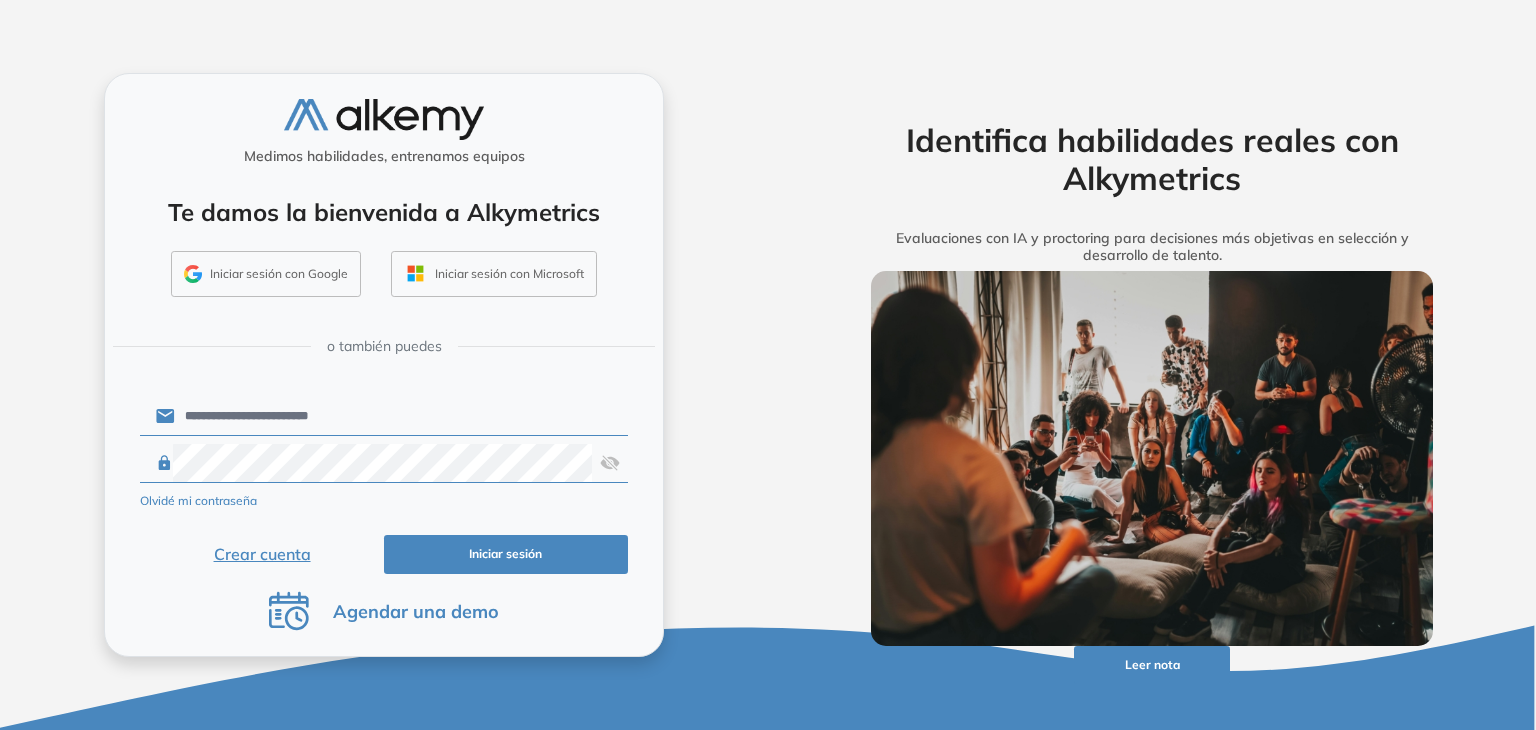 click on "Iniciar sesión" at bounding box center (506, 554) 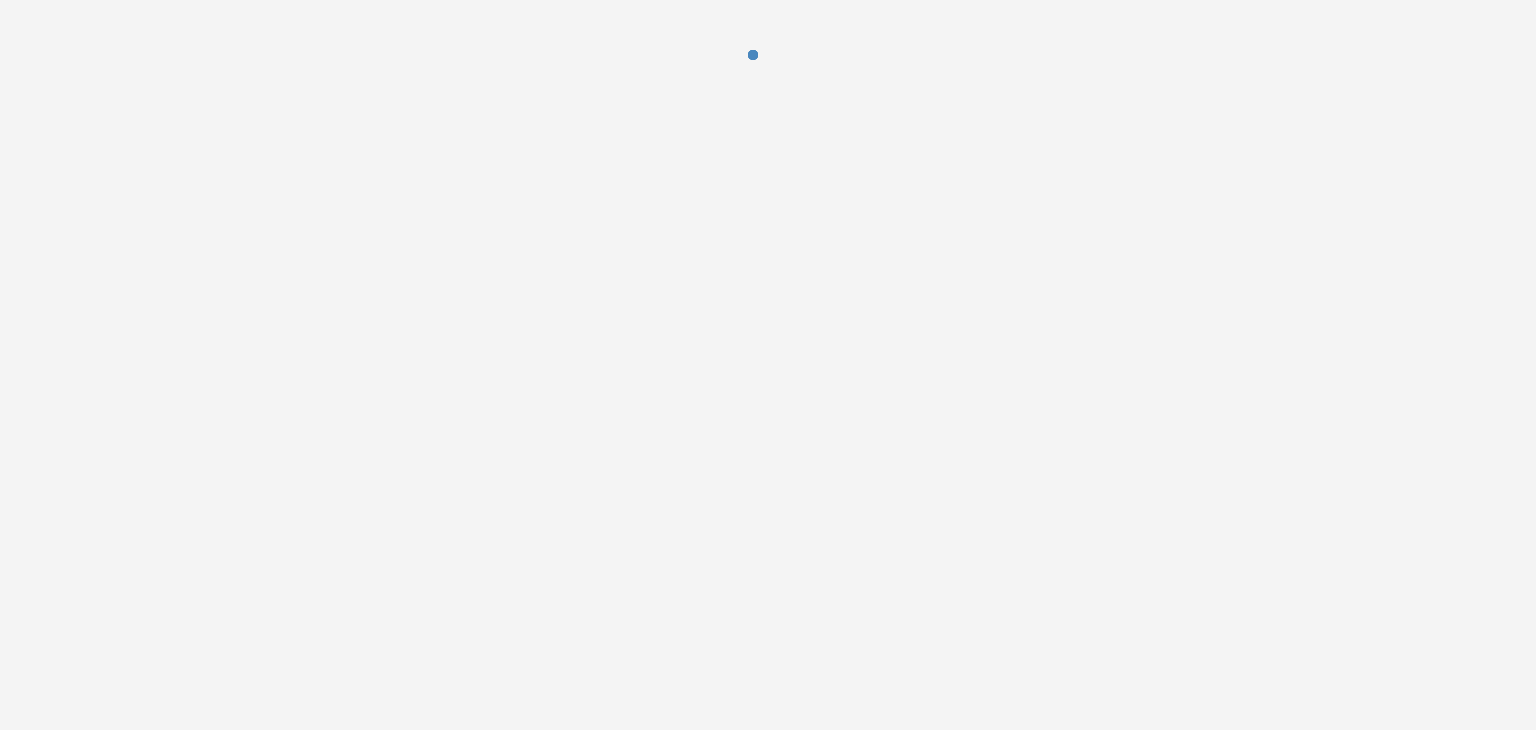 scroll, scrollTop: 0, scrollLeft: 0, axis: both 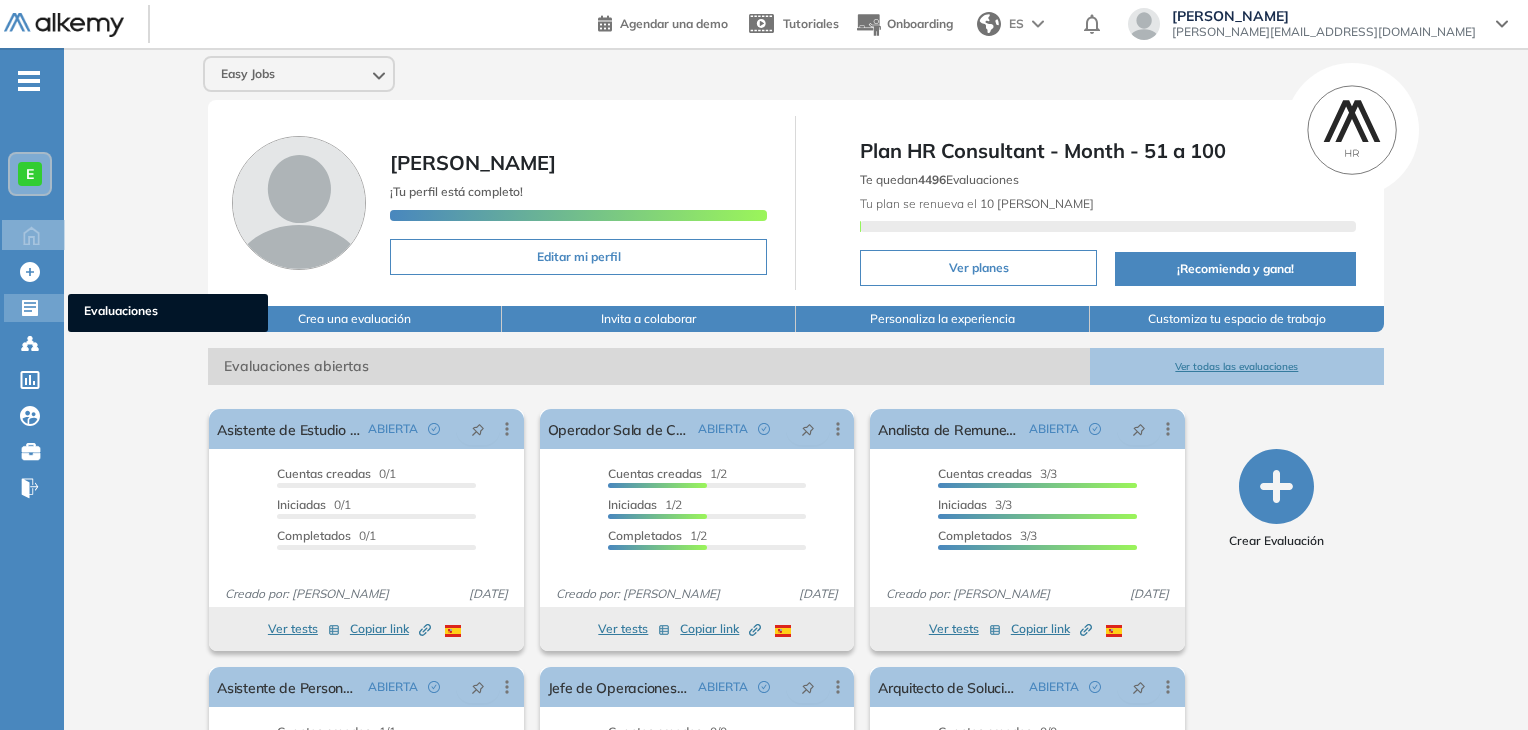 click on "Evaluaciones" at bounding box center [168, 313] 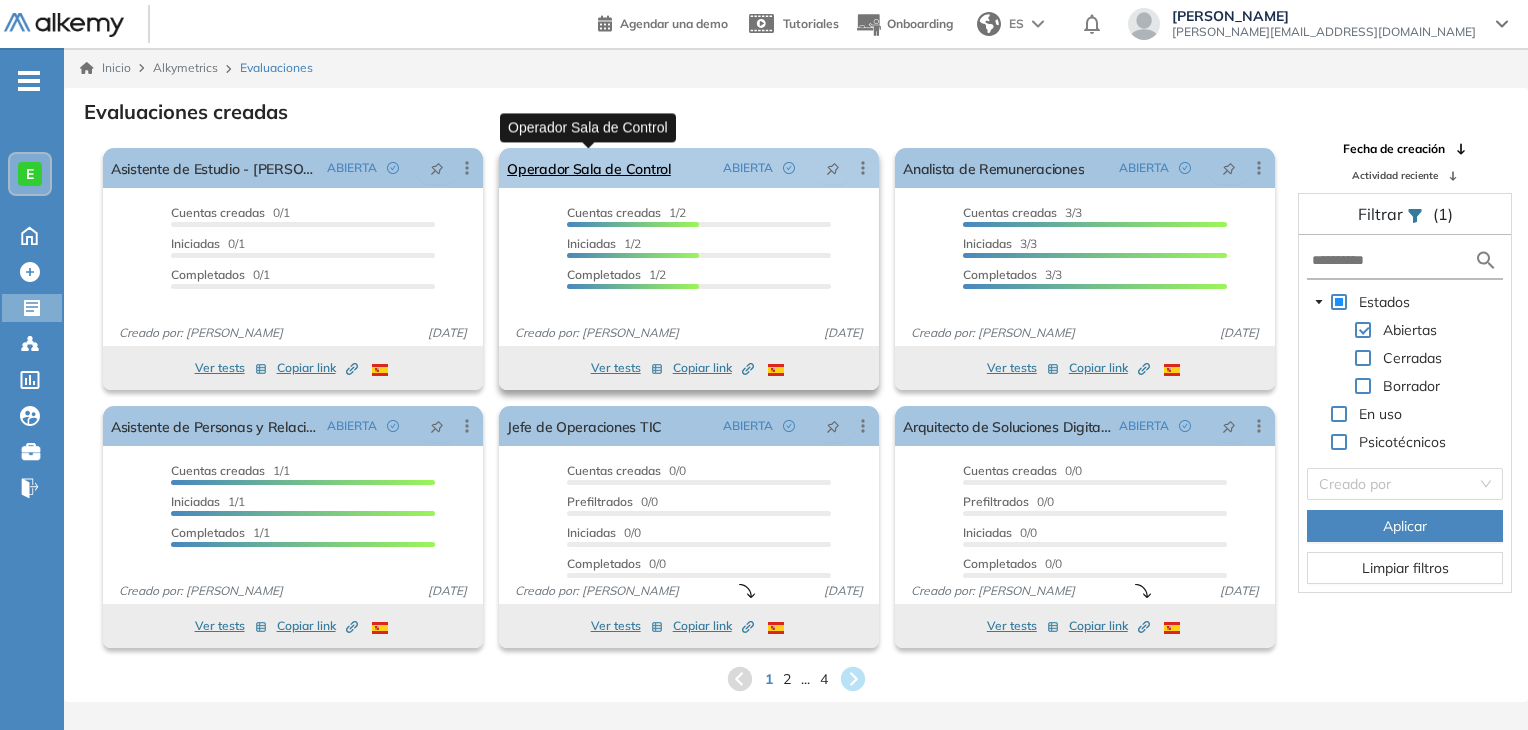 click on "Operador Sala de Control" at bounding box center (589, 168) 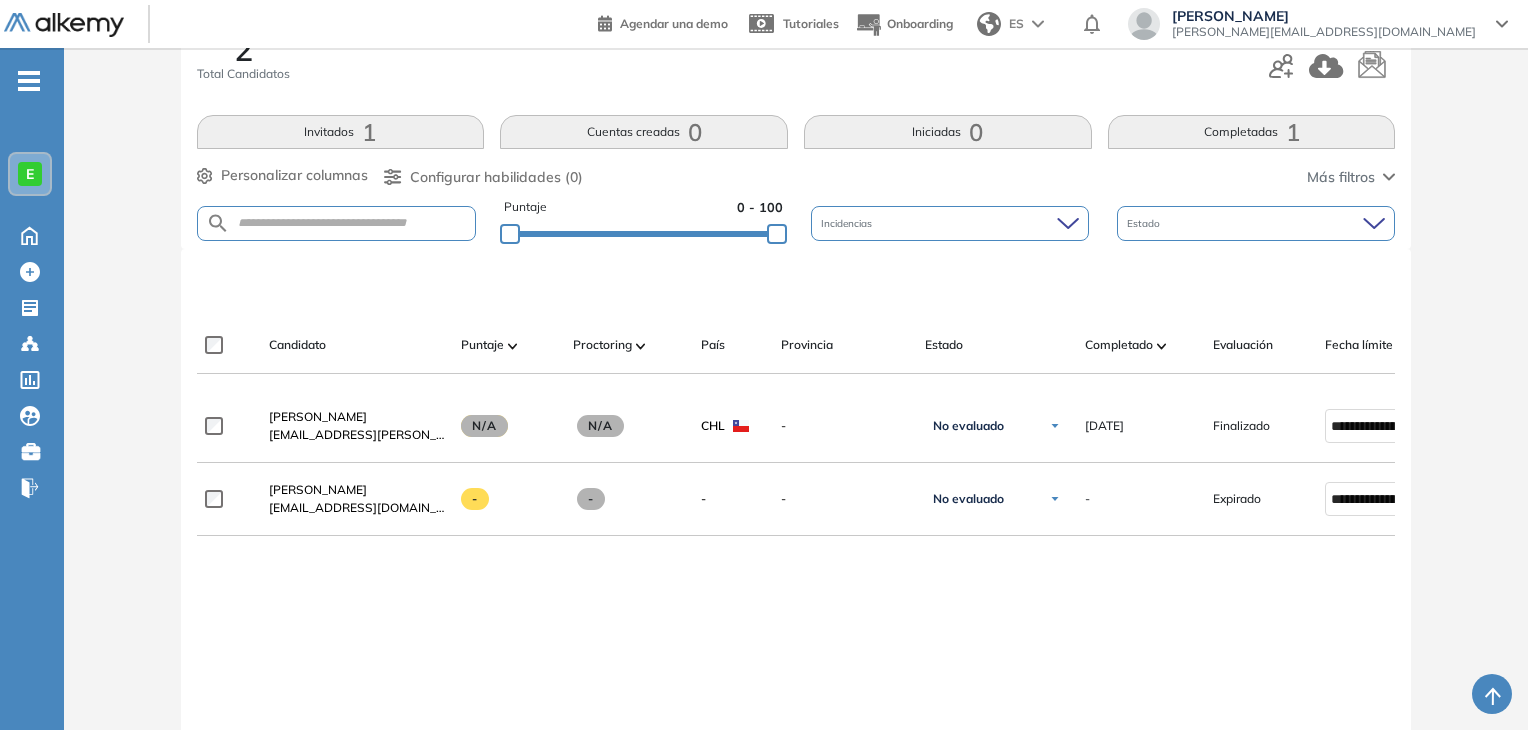scroll, scrollTop: 288, scrollLeft: 0, axis: vertical 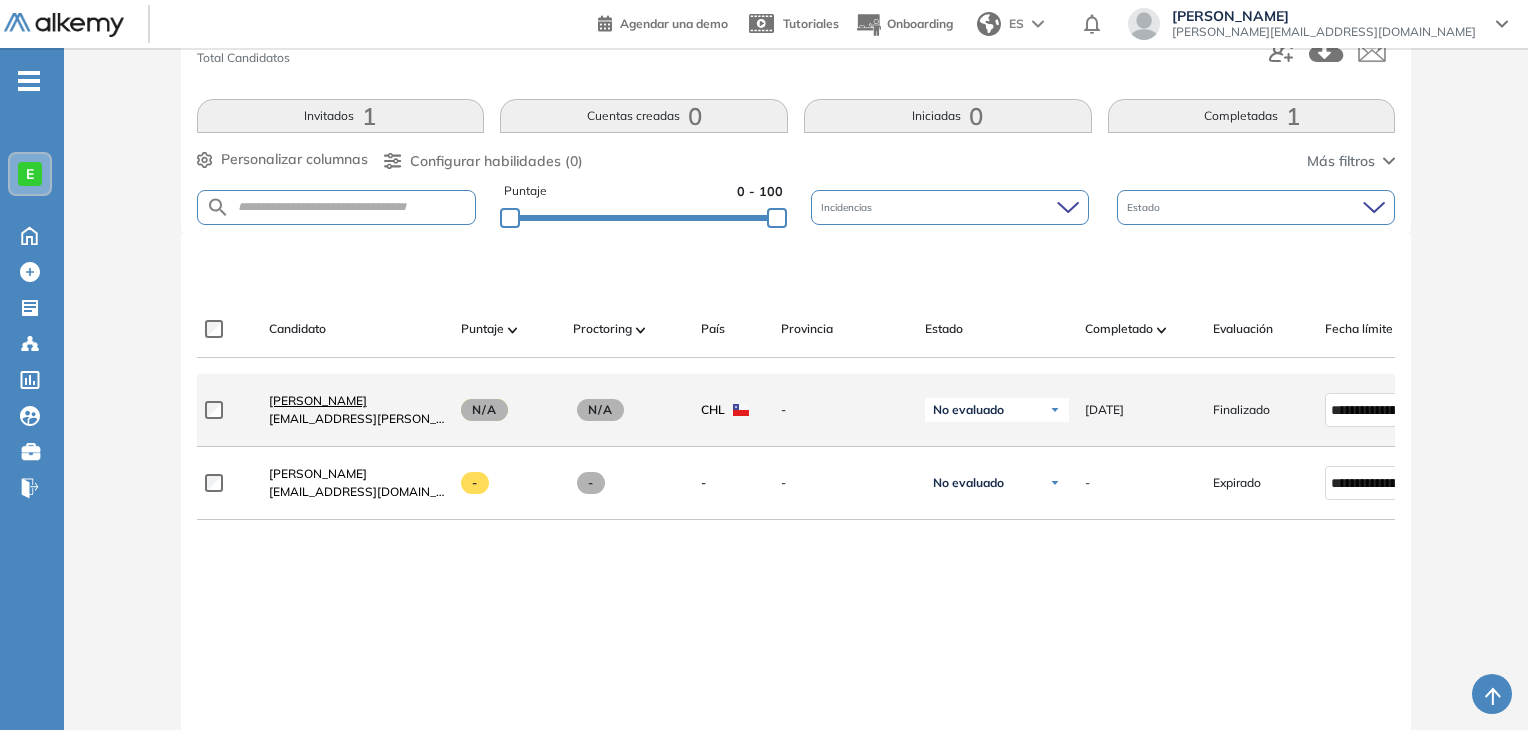 click on "Oscar Hernandez" at bounding box center [318, 400] 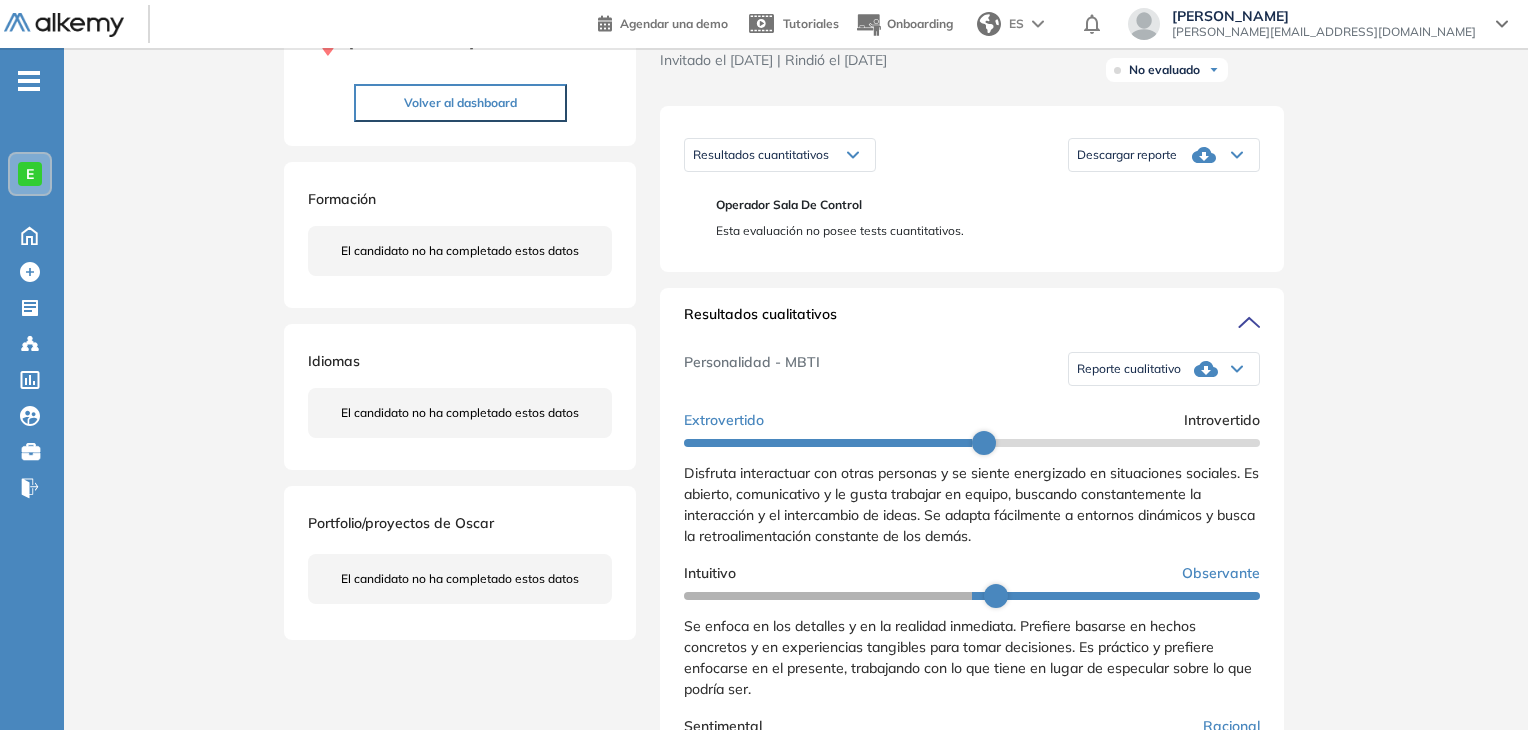 scroll, scrollTop: 280, scrollLeft: 0, axis: vertical 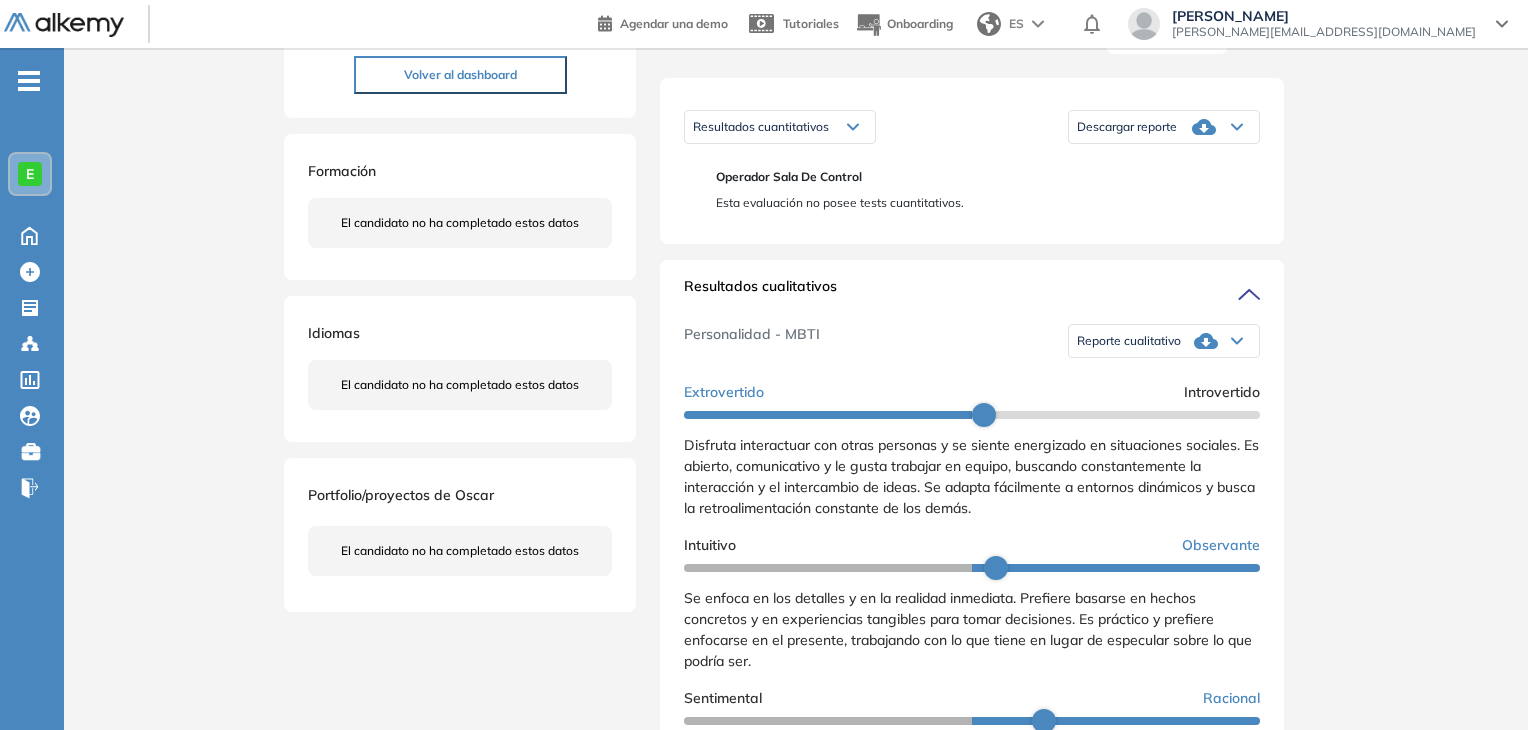 click on "Reporte cualitativo" at bounding box center (1129, 341) 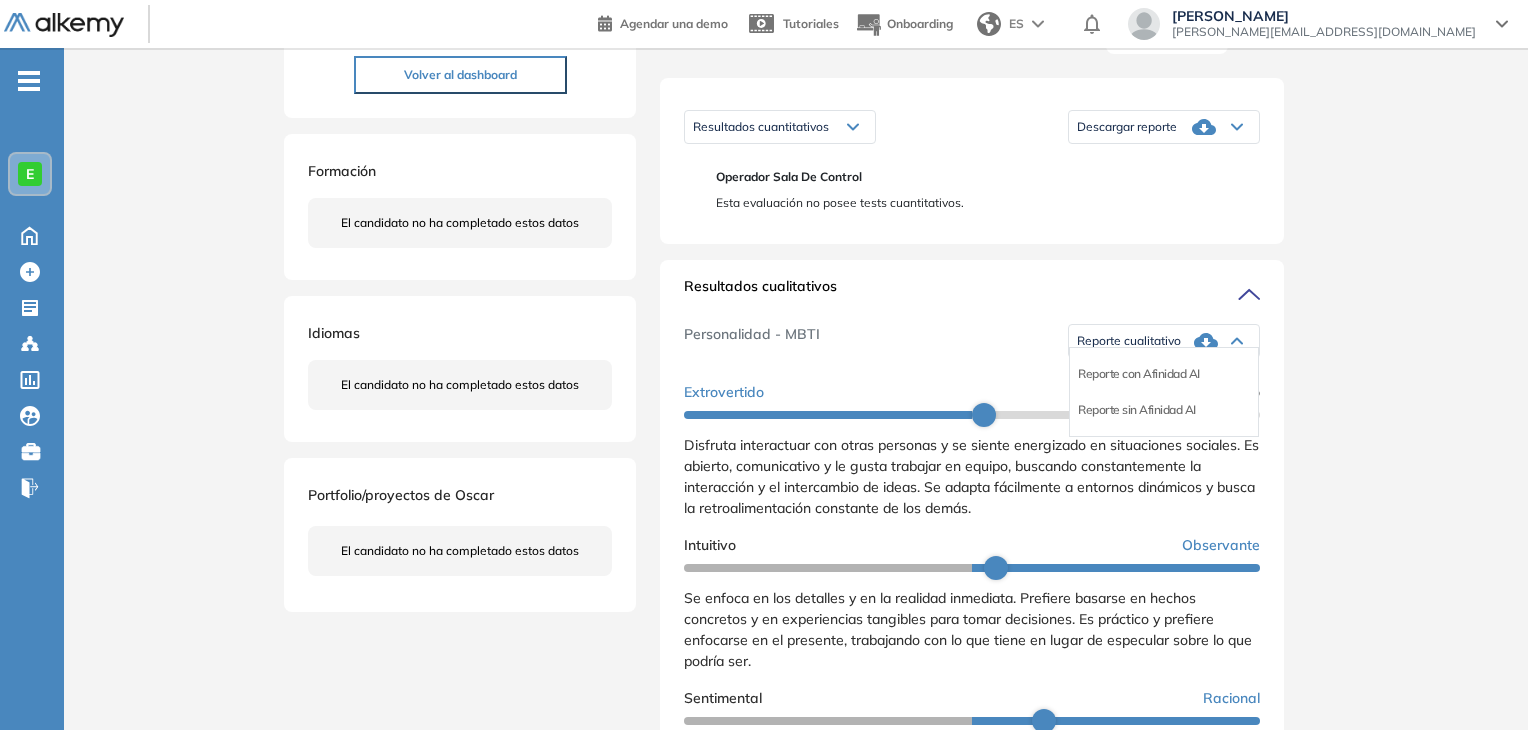 click on "Reporte cualitativo" at bounding box center (1129, 341) 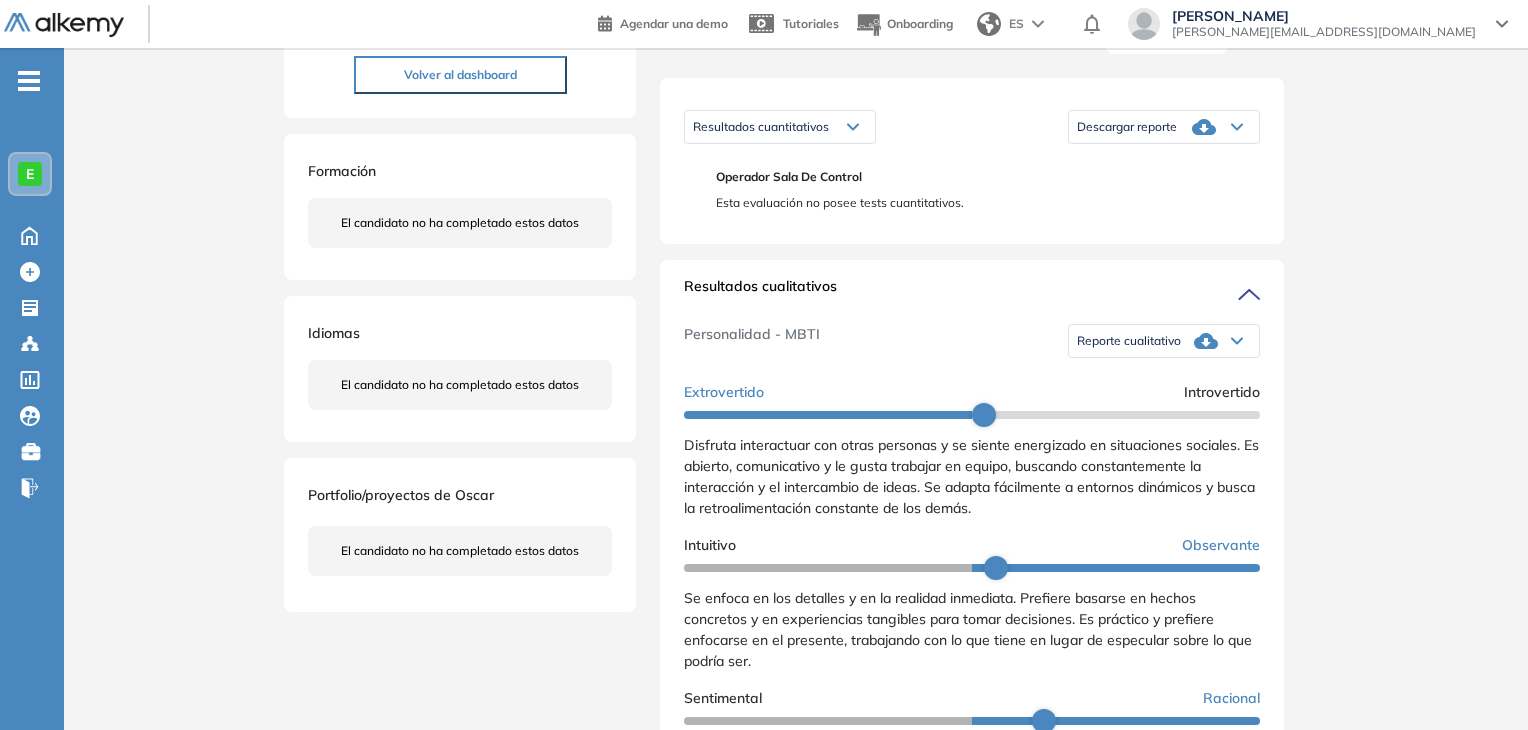 click 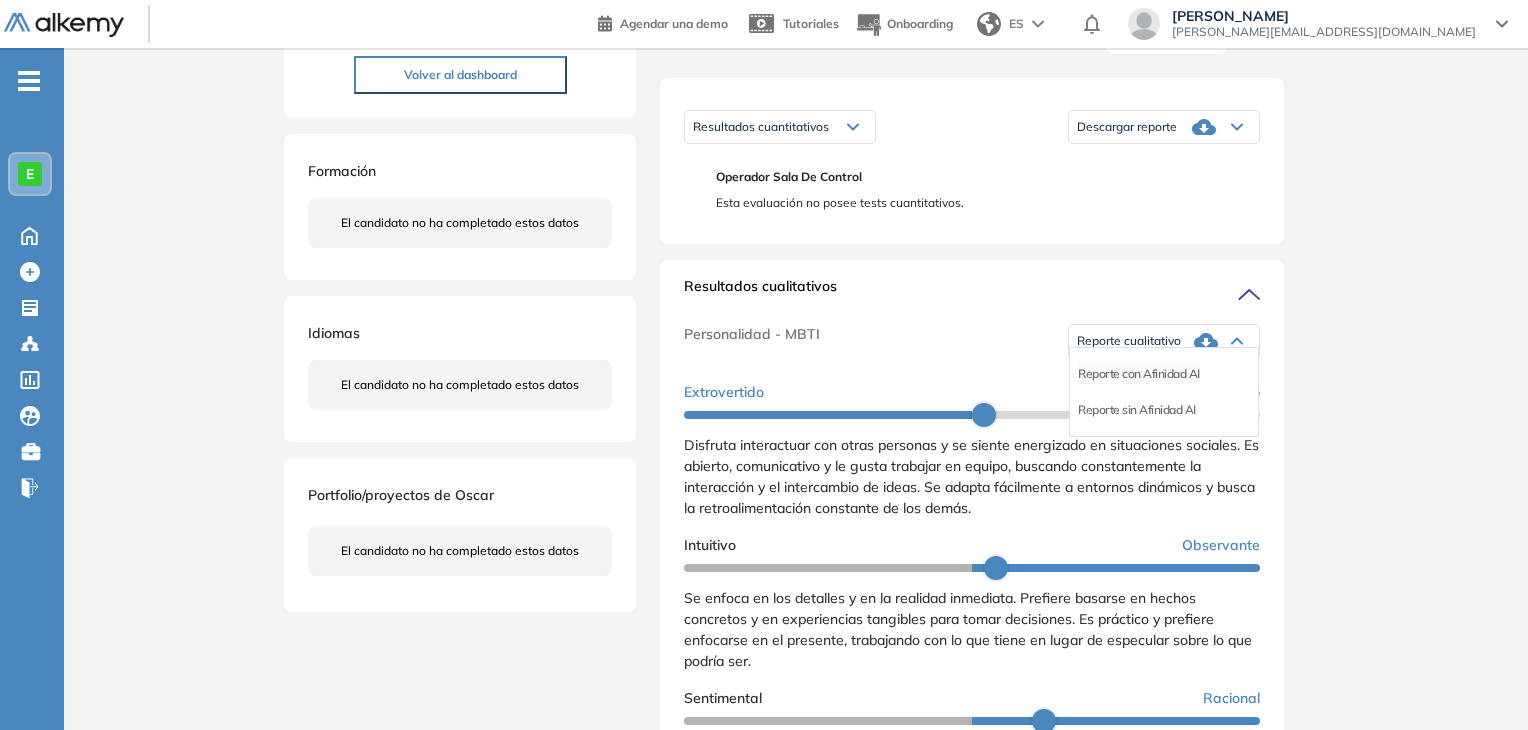 click on "Reporte con Afinidad AI" at bounding box center (1139, 374) 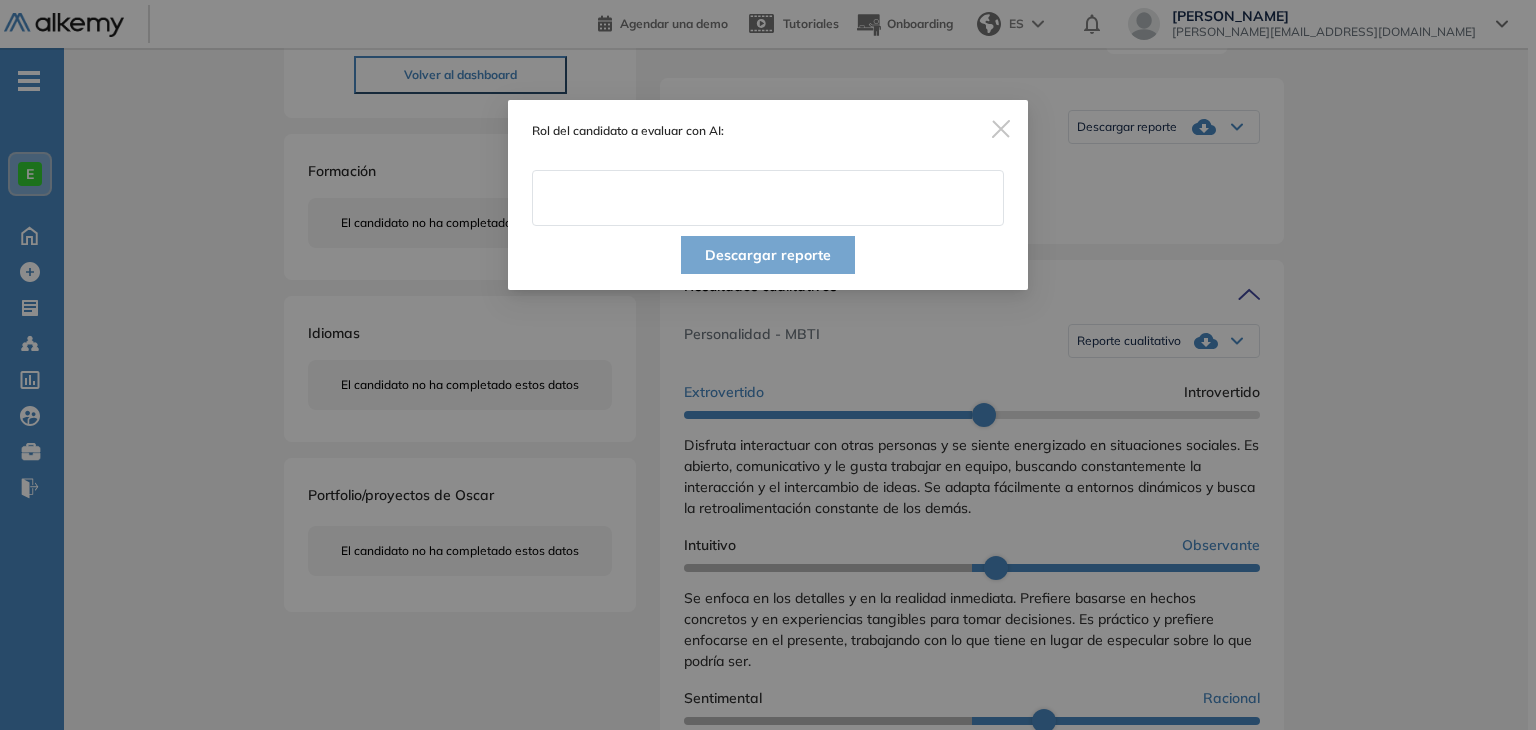 click at bounding box center (768, 198) 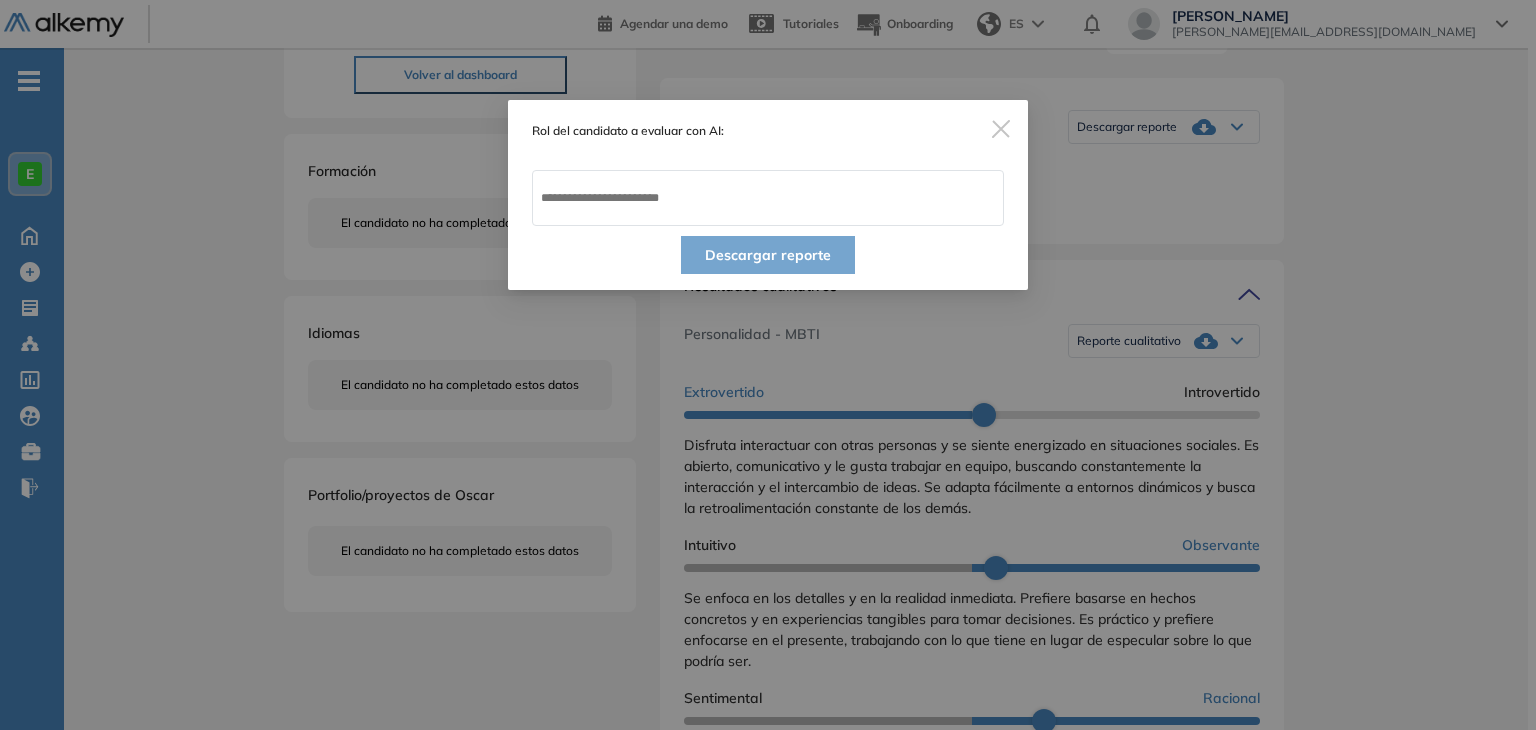 click at bounding box center (1001, 129) 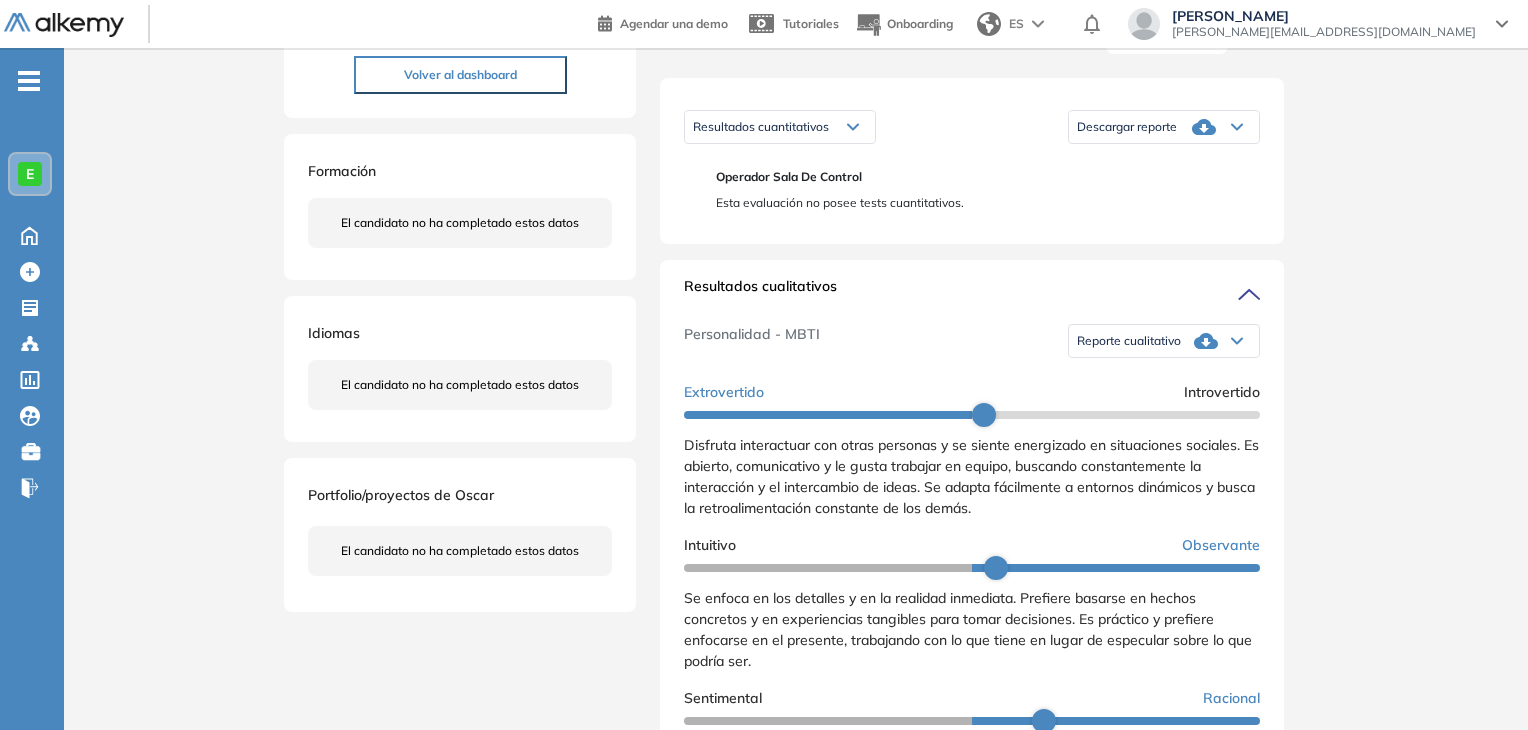 click on "Reporte cualitativo" at bounding box center (1129, 341) 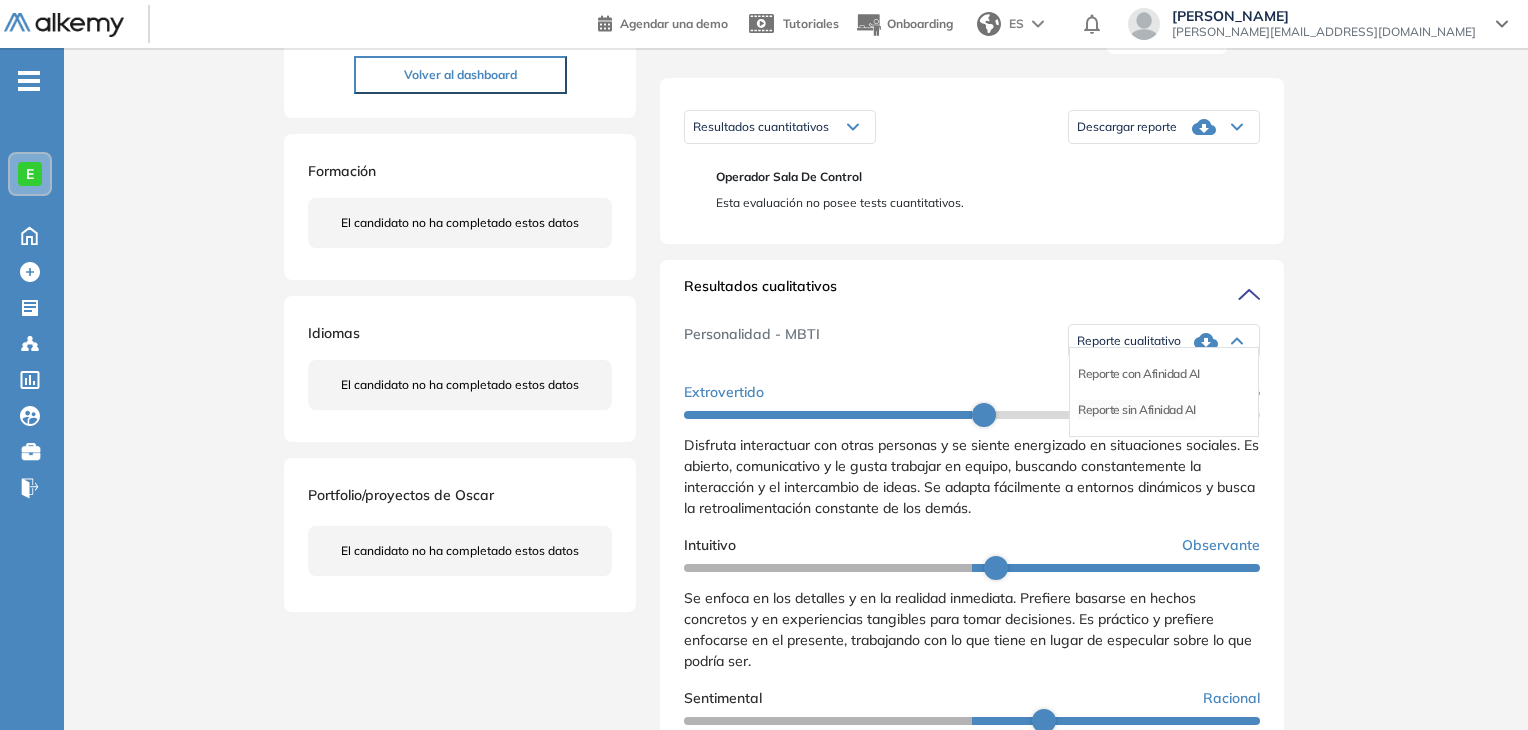 click on "Reporte sin Afinidad AI" at bounding box center [1137, 410] 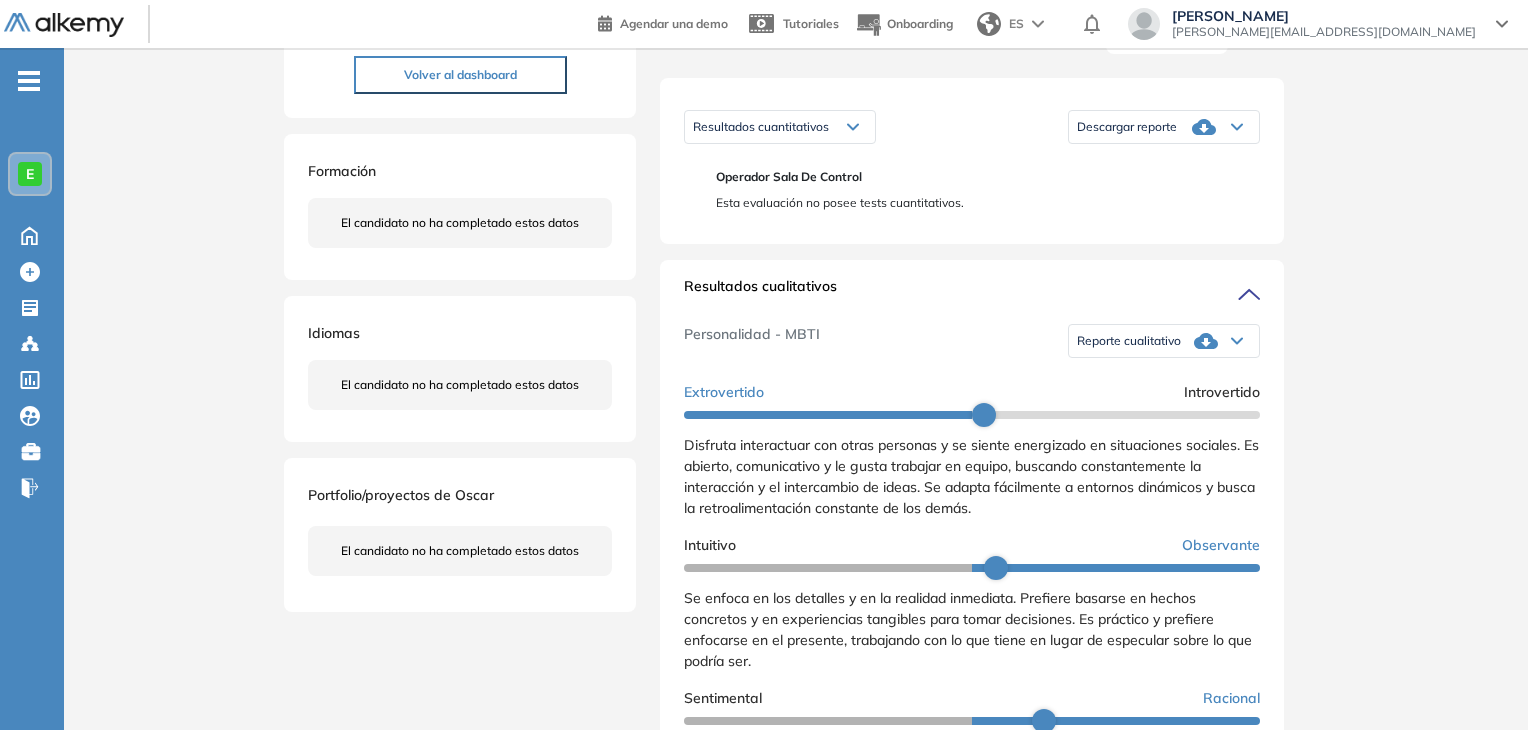 click on "Inicio Alkymetrics Evaluaciones Dashboard Candidato Duración :  00:00:00 Cantidad de preguntas:   Correcta Parcialmente correcta Incorrecta Neutra Saltada Cerrar ¿Eliminar talento? Si lo haces, no podrás recuperar sus datos. Podrás volver a invitarlo por email, no por link. Entendido oscar   hernandez 0 . Asistente de Estudio - Mewes 1 . Operador Sala de Control 2 . Analista de Remuneraciones 3 . Asistente de Personas y Relaciones Laborales 4 . Validadores de Imagenes - Kapsch 5 . Desarrollador ABAP 6 . Jefe de Operaciones TIC 7 . Arquitecto de Soluciones Digitales - IV 8 . Jefe de Proyectos TI 9 . Asistente de Importaciones - Agencia Mewes 10 . Jefe de Ventas Canal de Distribución Tradicional 11 . Ejecutivo de Ventas de Seguros de Salud 12 . Cargo Operativo - Mewes 13 . Jefe de Turno de Planta de Resina 14 . Secretaria Técnico - Mewes 15 . Implant en Hasbro - Mewes 16 . Jefe de Desarrollo Organizacional 17 . Tramitador Aduanero - Mewes 18 . Pedidor Arancelario - Mewes 19 . Subgerente de Transporte :" at bounding box center (796, 623) 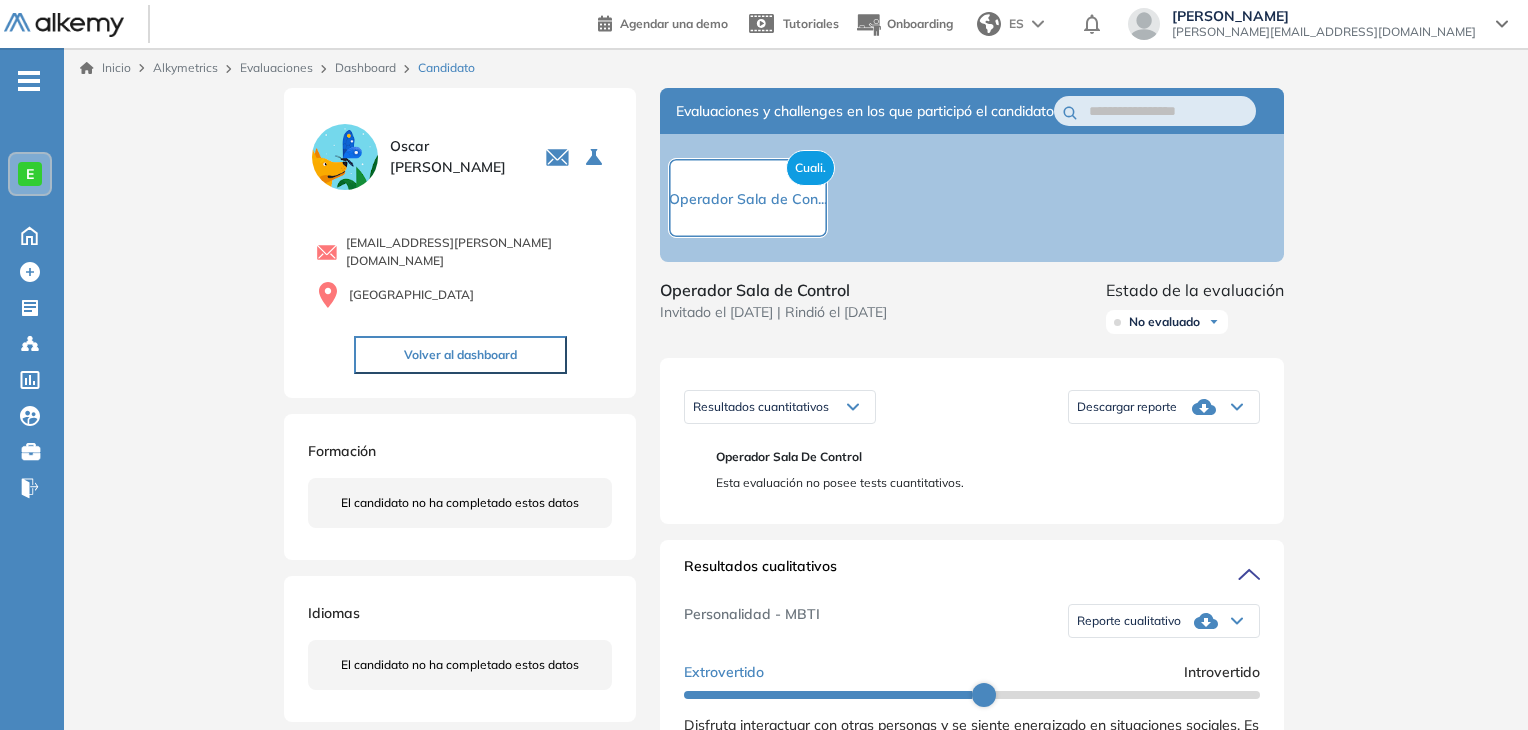 click on "Dashboard" at bounding box center (365, 67) 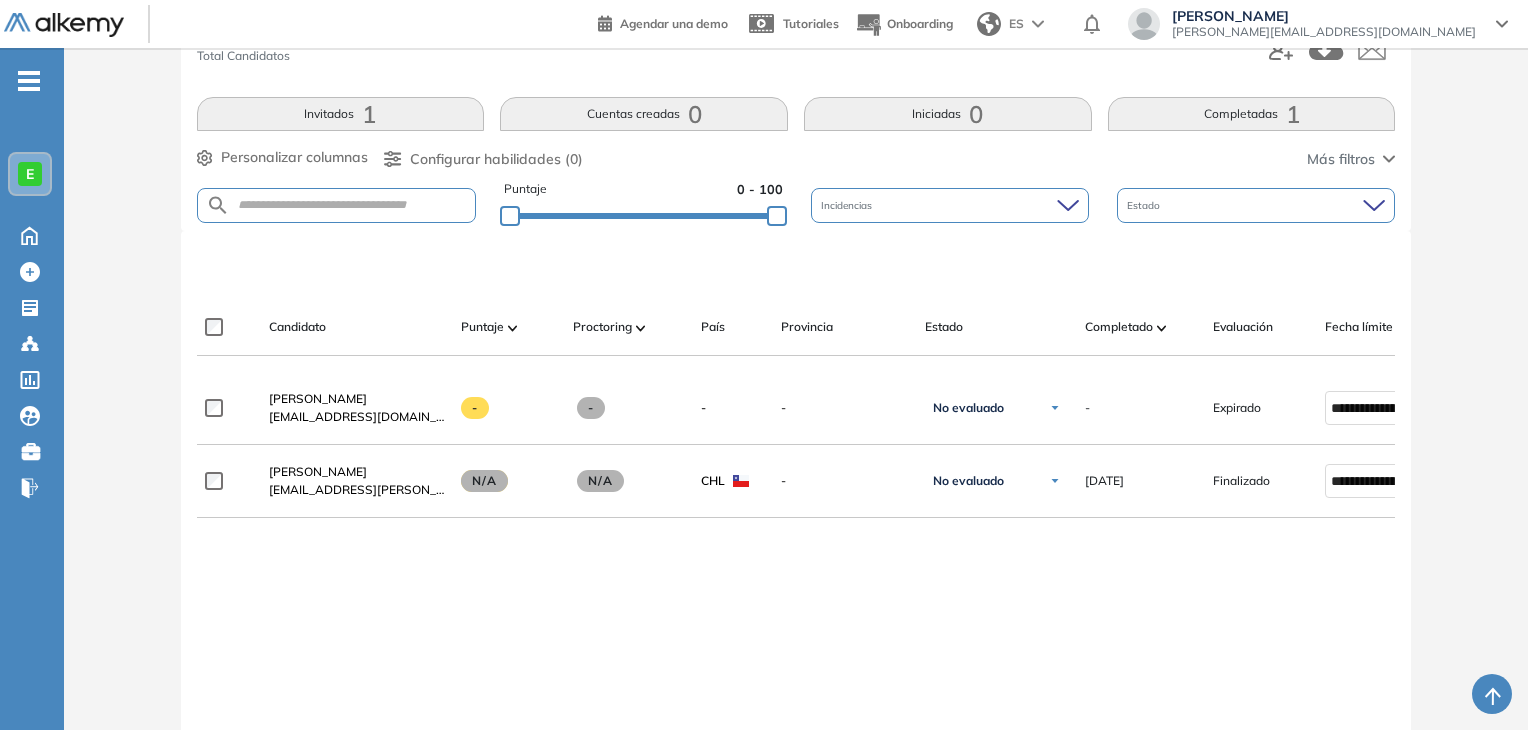 scroll, scrollTop: 324, scrollLeft: 0, axis: vertical 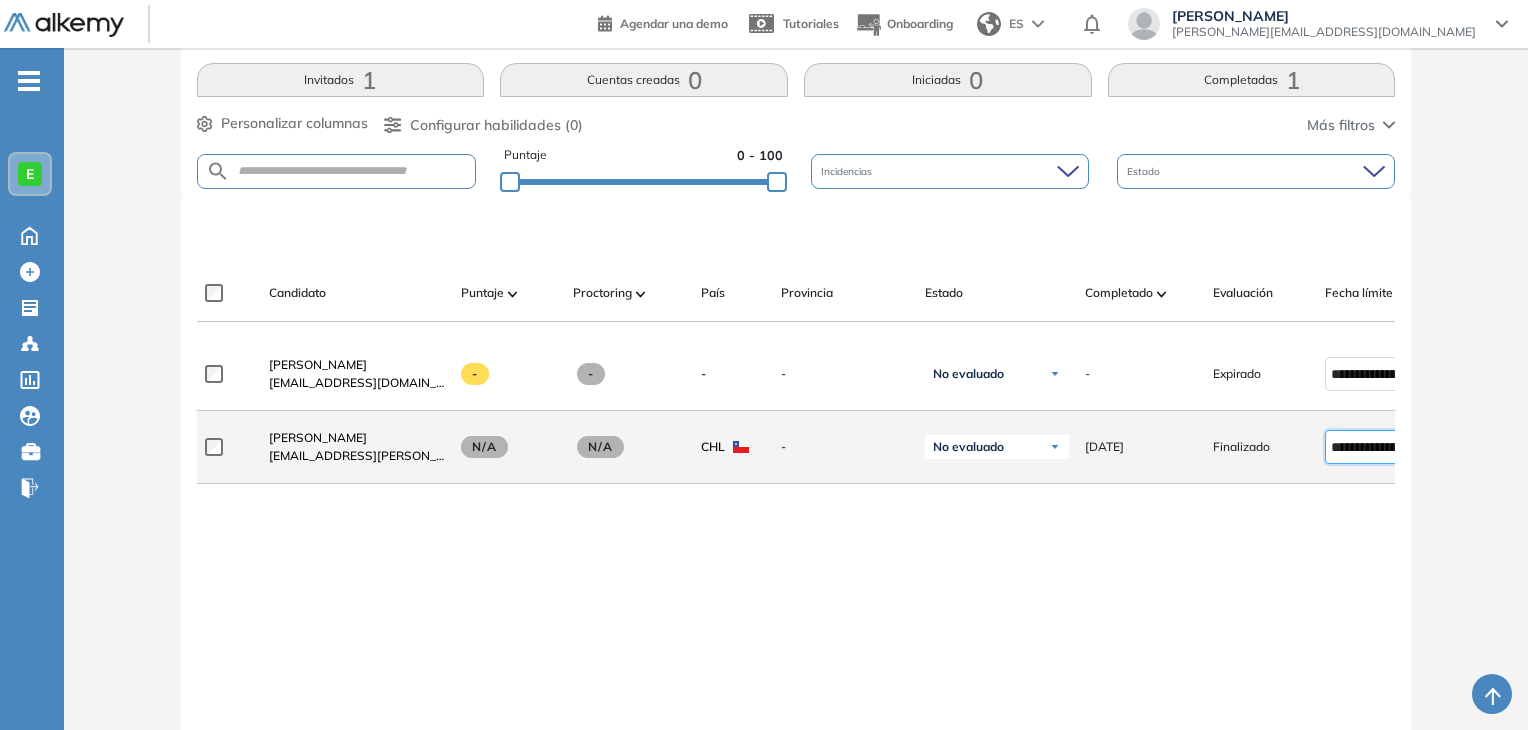 click on "**********" at bounding box center [1372, 447] 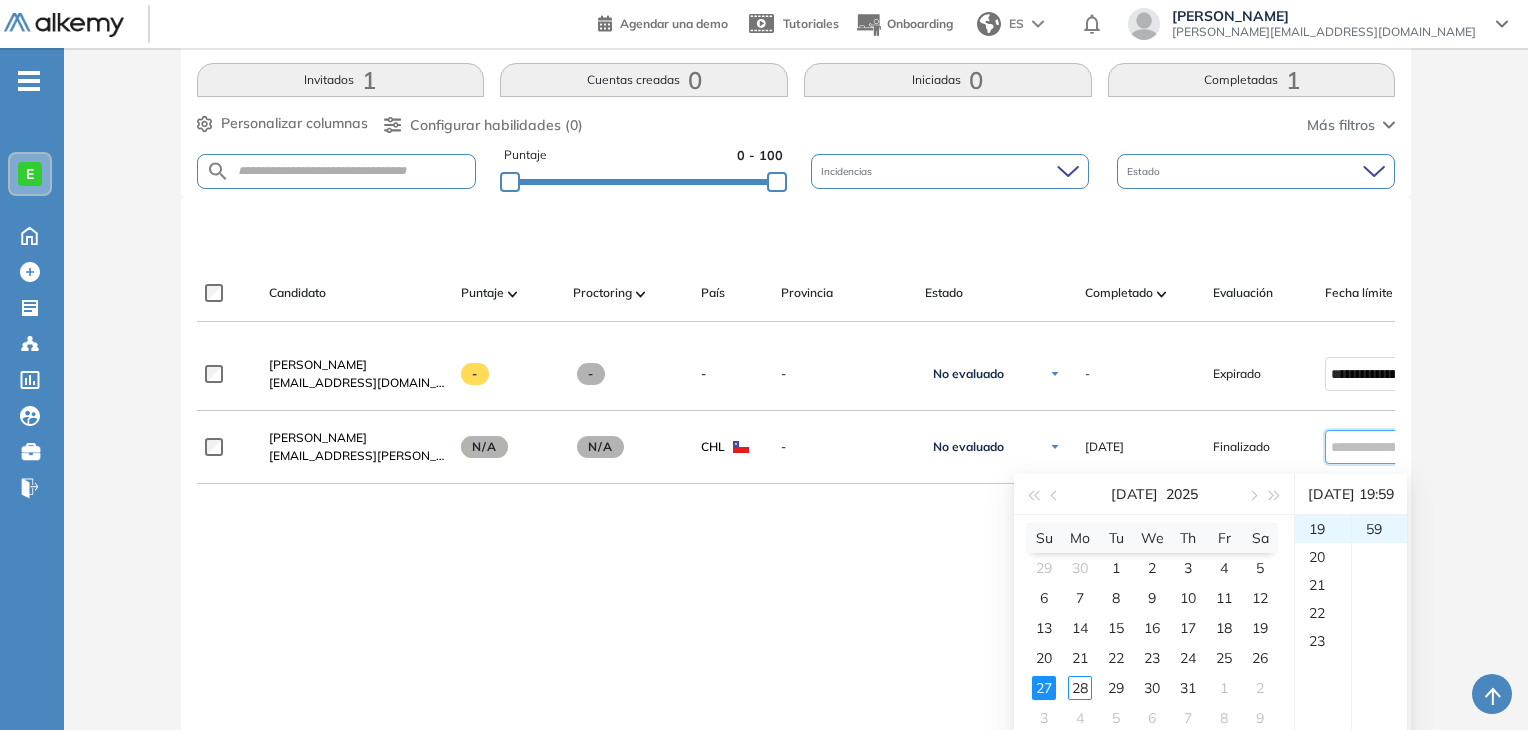 click on "27" at bounding box center [1044, 688] 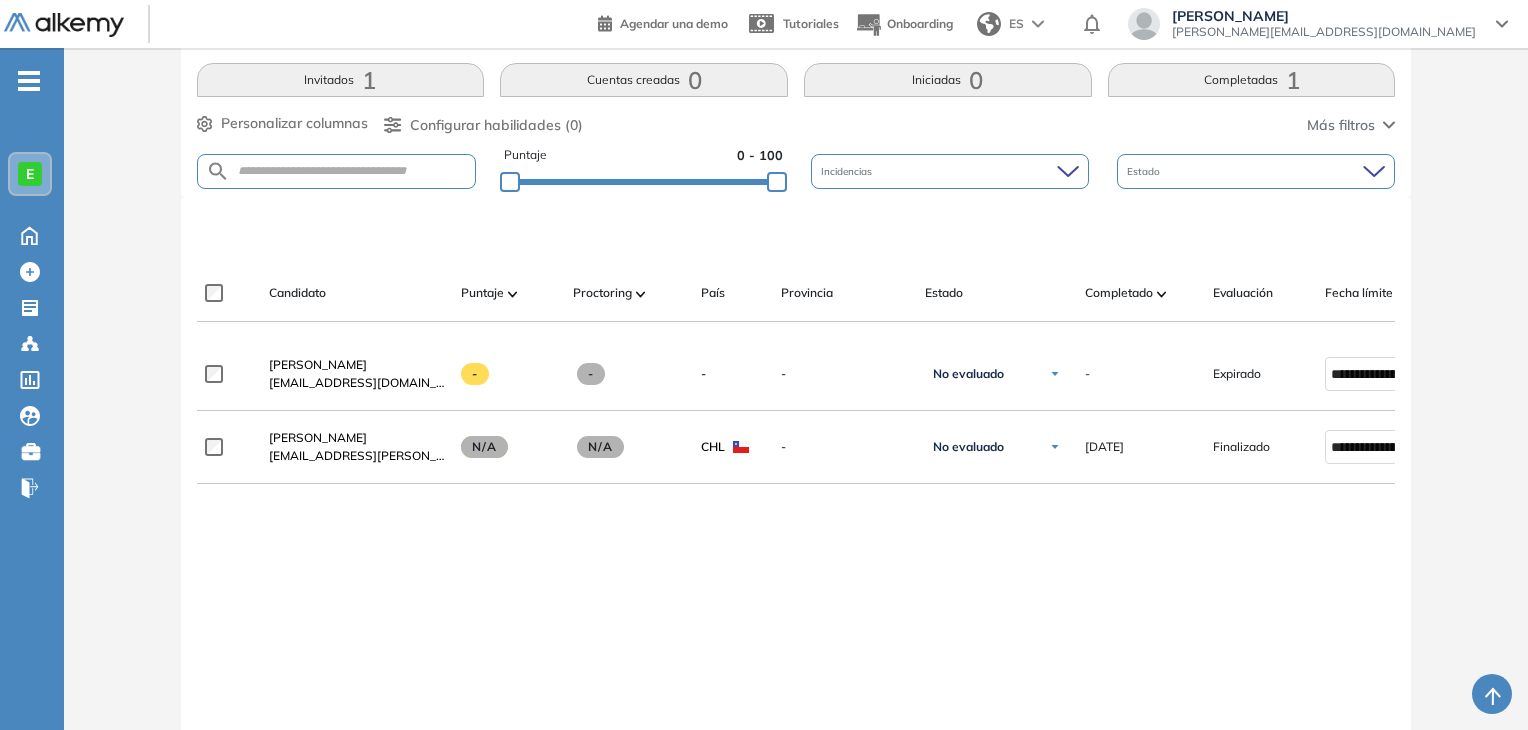 click on "**********" at bounding box center (796, 579) 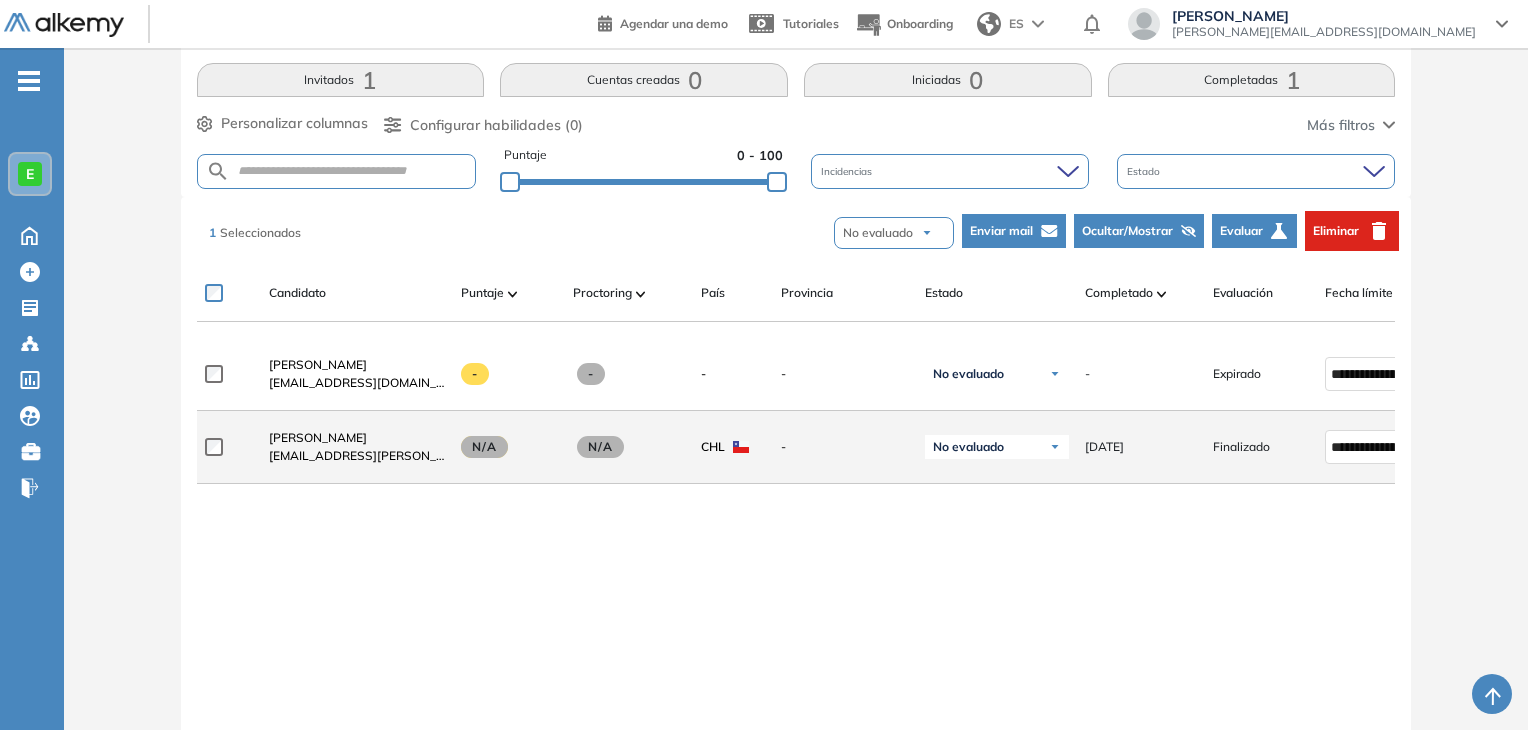 click on "No evaluado" at bounding box center [997, 447] 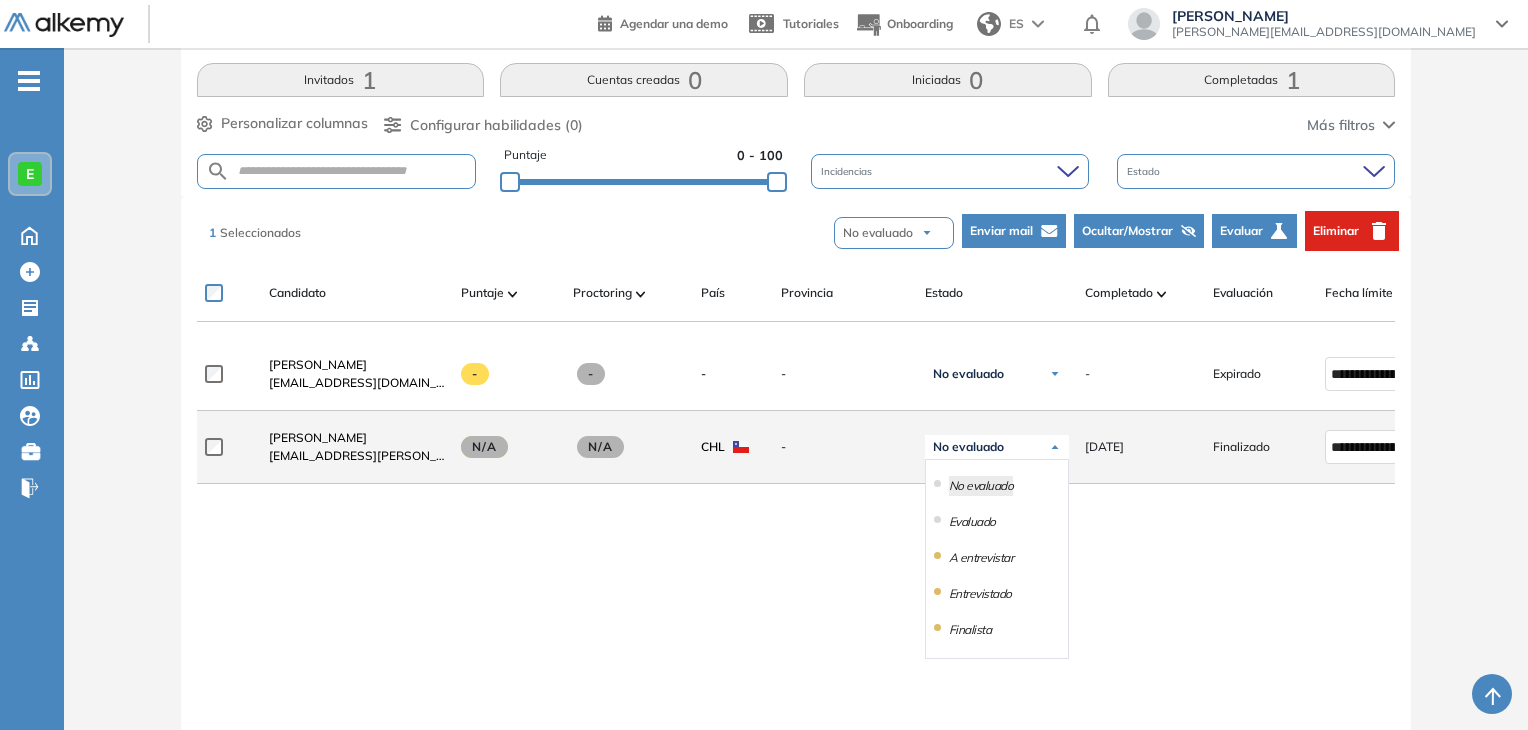 click on "No evaluado" at bounding box center (997, 447) 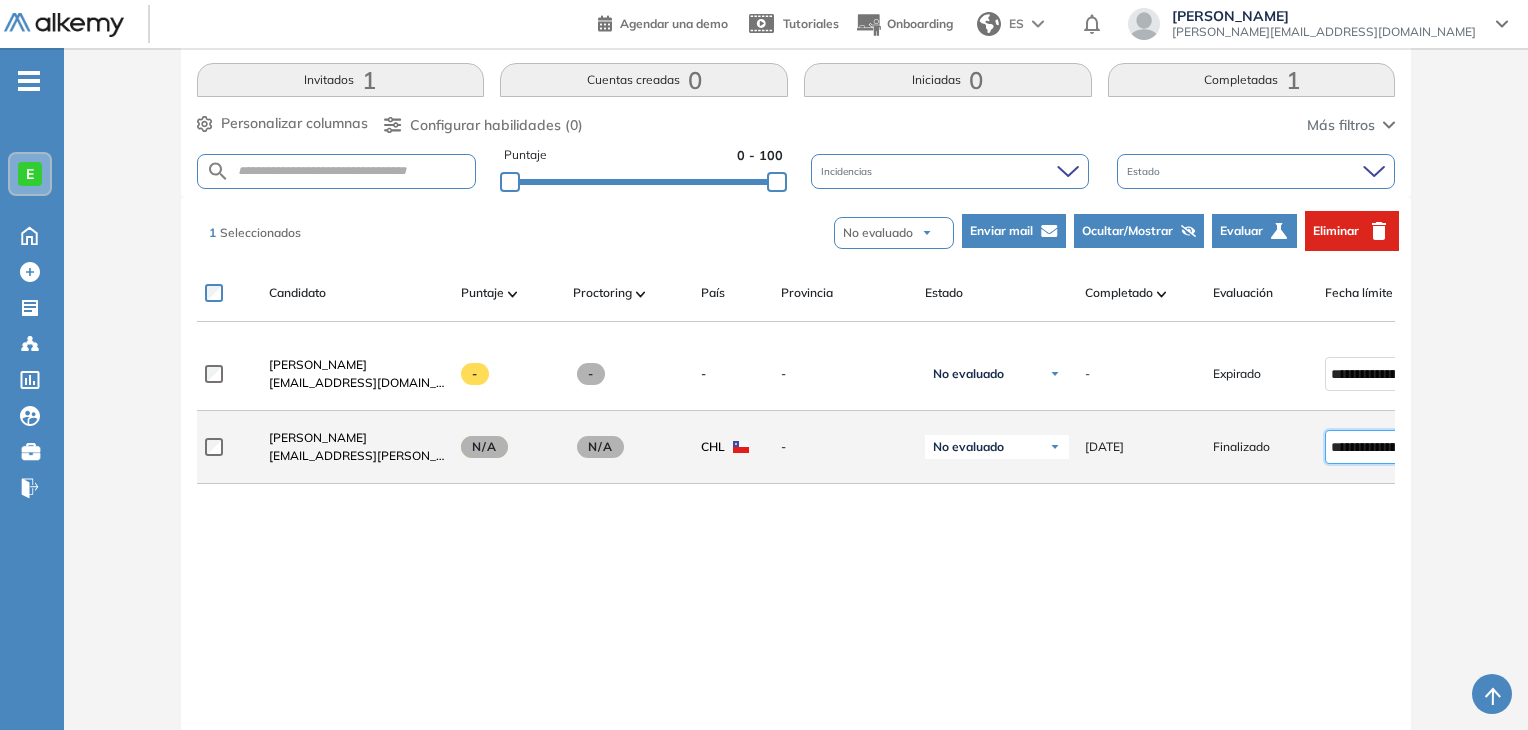 click on "**********" at bounding box center [1372, 447] 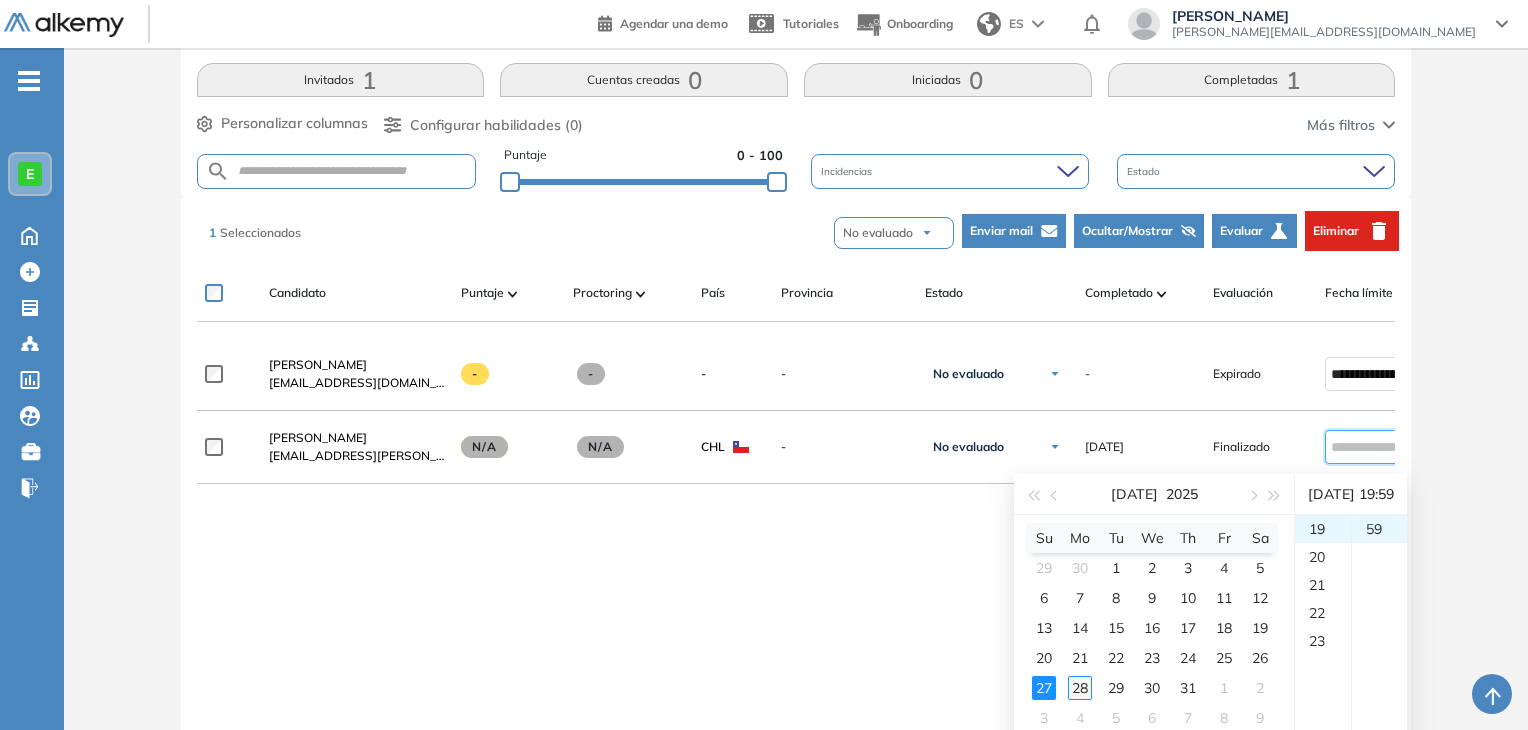 click on "28" at bounding box center (1080, 688) 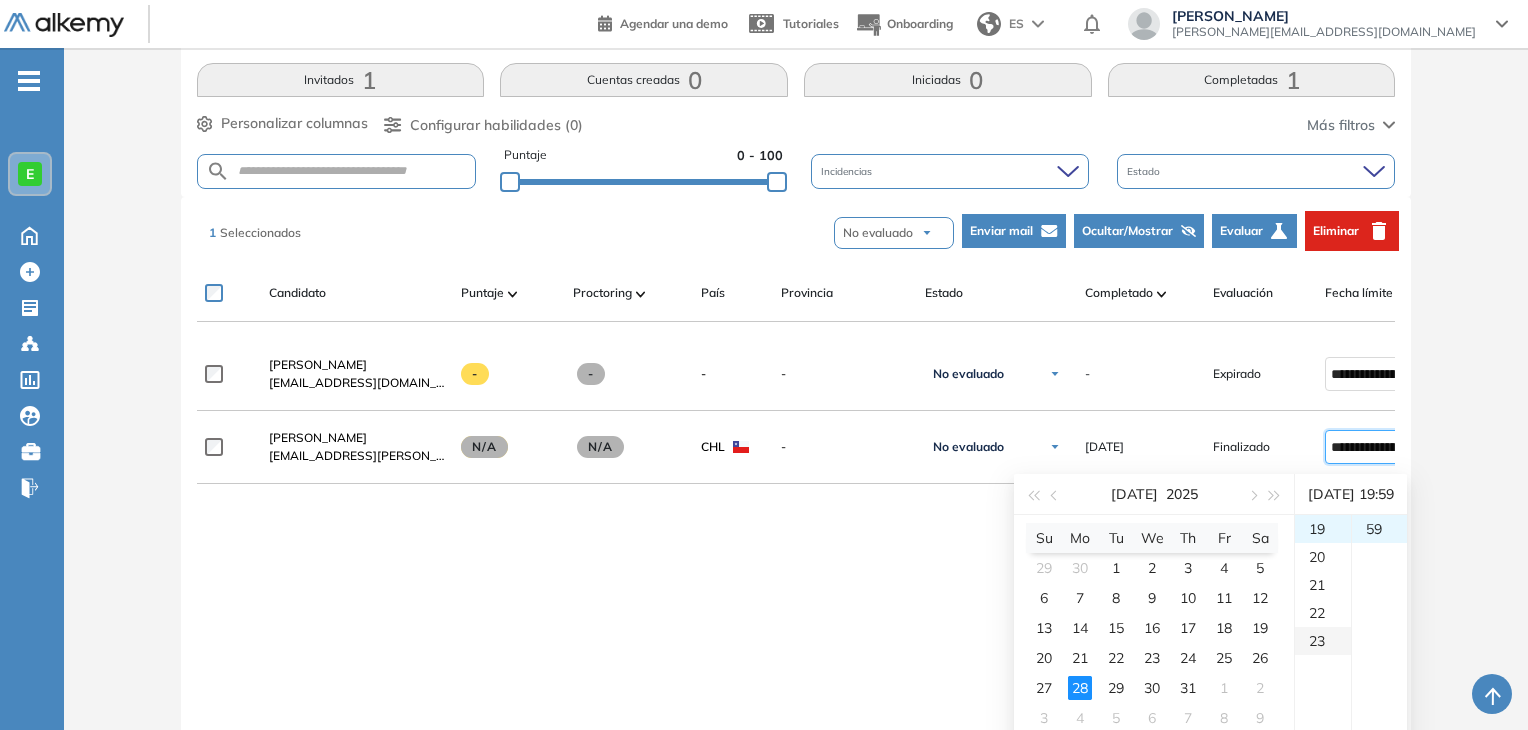 click on "23" at bounding box center [1323, 641] 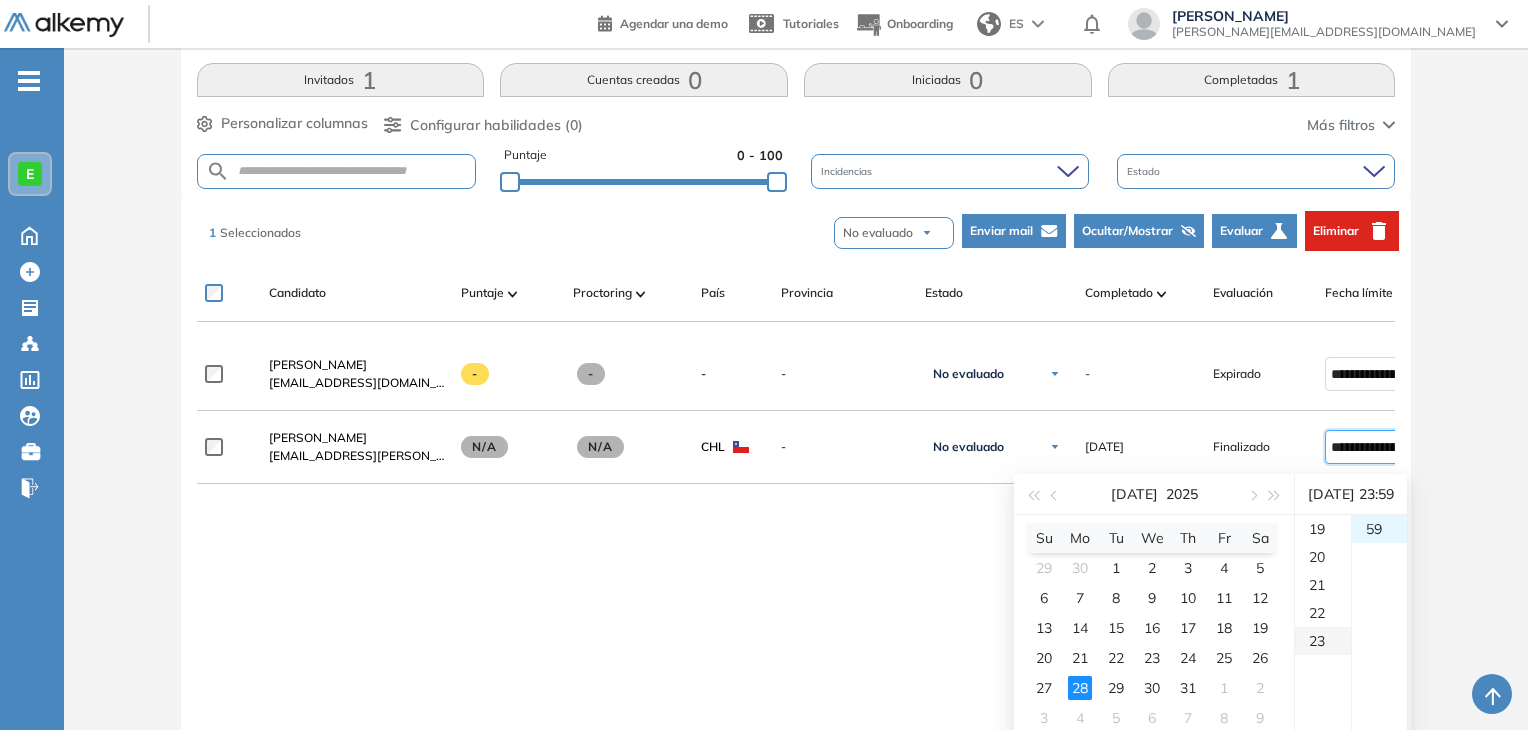 scroll, scrollTop: 644, scrollLeft: 0, axis: vertical 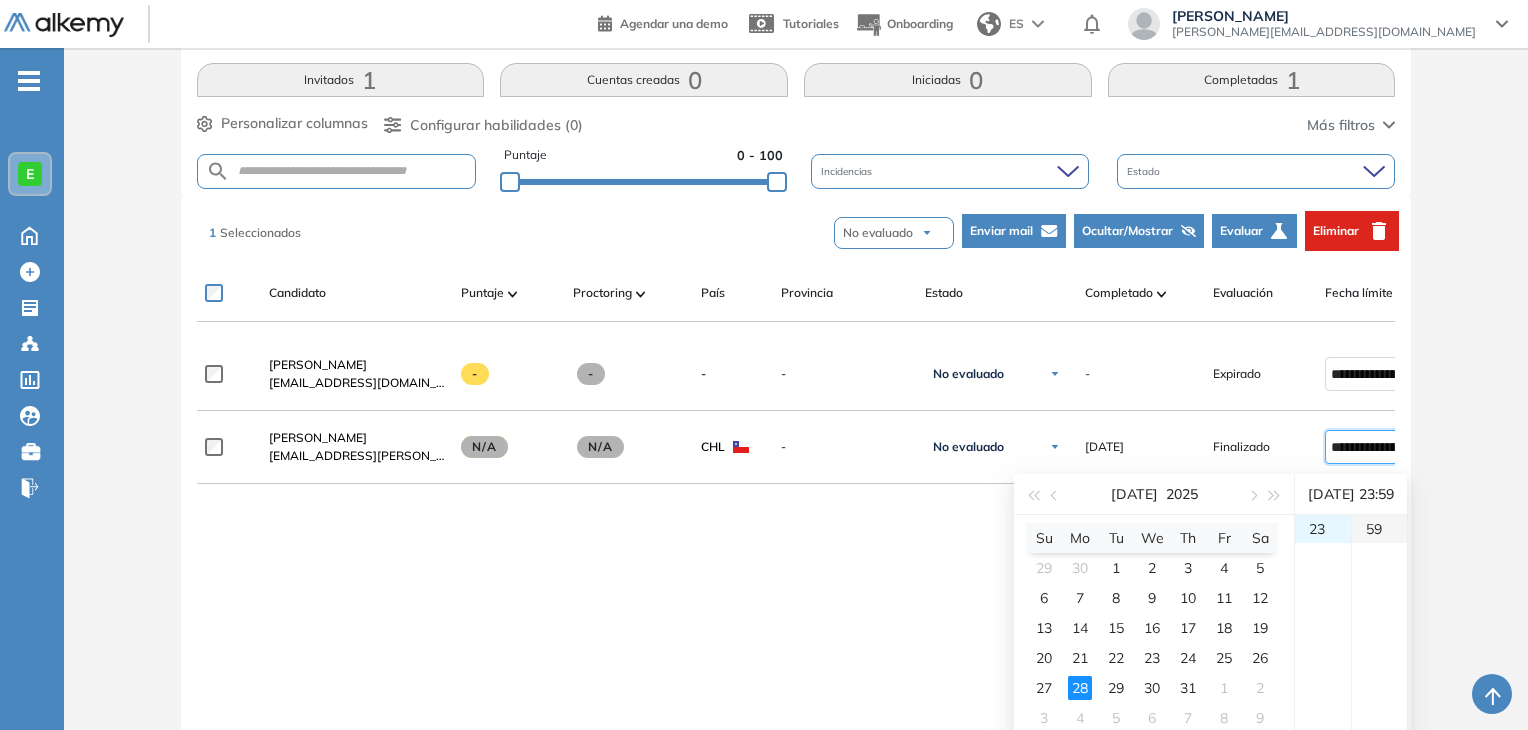 click on "59" at bounding box center (1379, 529) 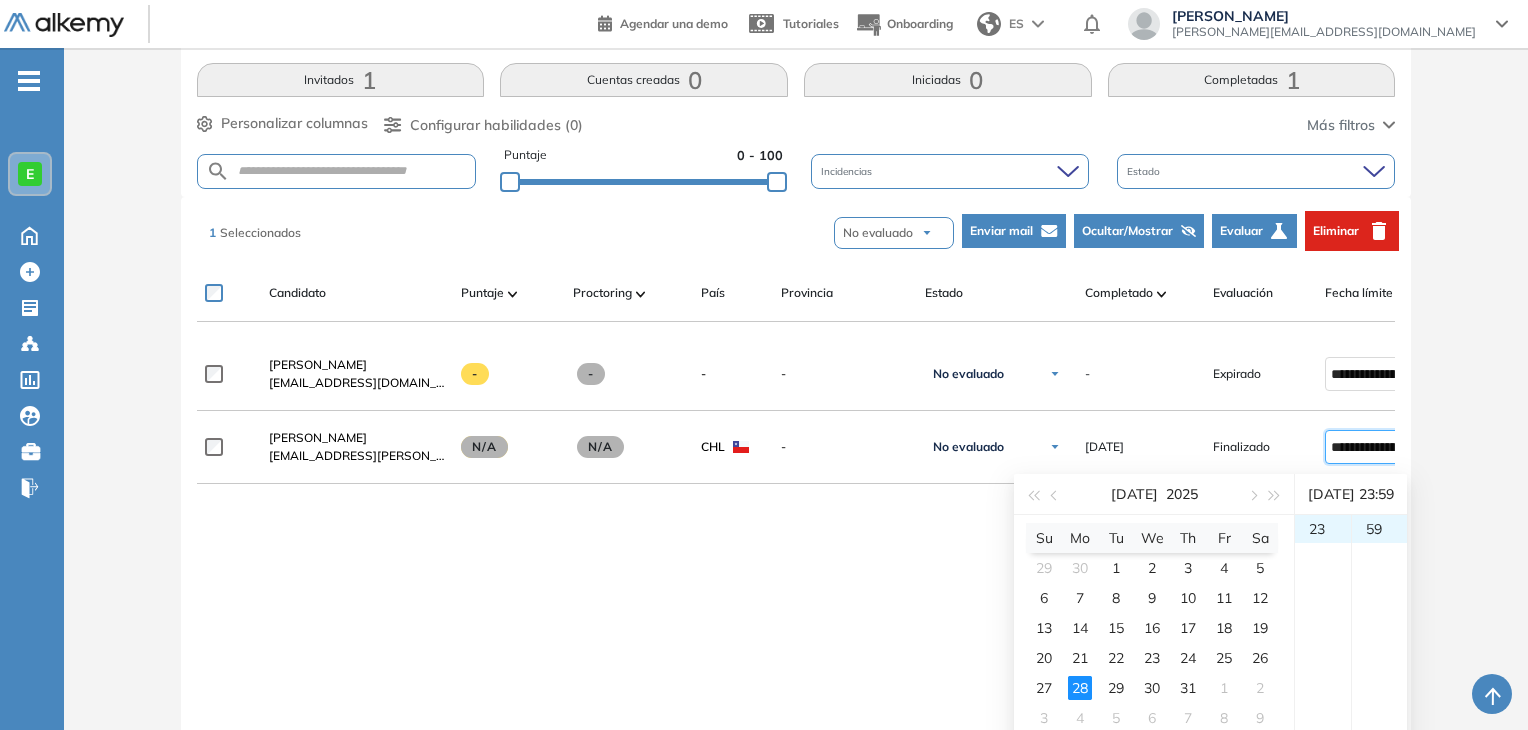 type on "**********" 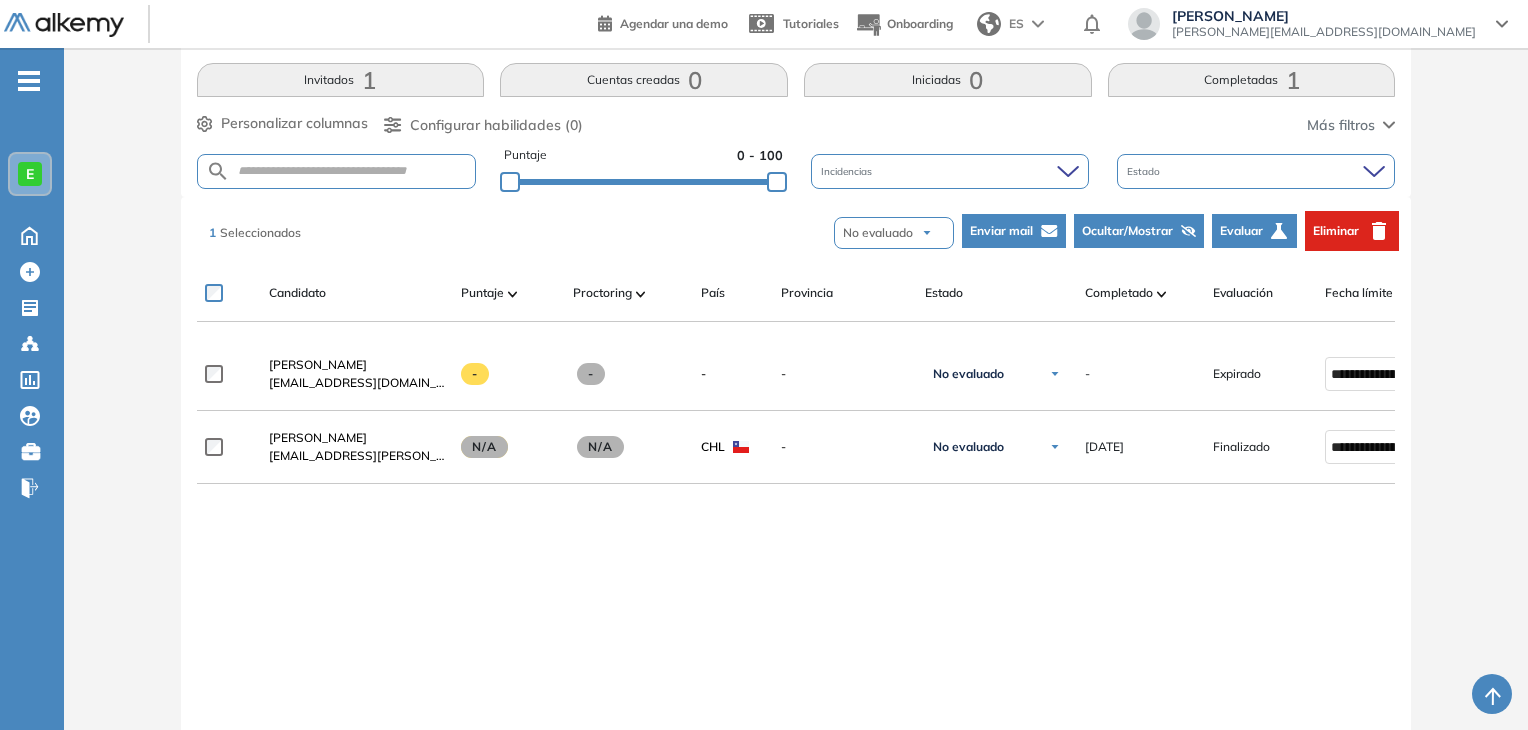 click on "Evaluación : Operador Sala de Control Abierta Test Cualitativo Ver evaluación Cerrar evaluación Dashboard Estadísticas Configuraciones opcionales Los siguientes tests ya no están disponibles o tienen una nueva versión Revisa en el catálogo otras opciones o su detalle. Entendido Duplicar Mover 2 Total Candidatos Invitados 1 Cuentas creadas 0 Iniciadas 0 Completadas 1   Personalizar columnas Personalizar columnas Candidato Fijar columna Puntaje Fijar columna Proctoring Fijar columna País Fijar columna Provincia Fijar columna Estado Fijar columna Completado Fijar columna Evaluación Fijar columna Fecha límite Fijar columna Personalidad - MBTI Cancelar Aplicar Configurar habilidades (0) Más filtros Puntaje 0 - 100 Incidencias Estado 1 Seleccionados No evaluado No evaluado Evaluado A entrevistar Entrevistado Finalista Oferta enviada Oferta rechazada Sin respuesta Rechazado Contratado Enviar mail Ocultar/Mostrar Evaluar Eliminar Candidato Puntaje Proctoring País Provincia Estado Completado Evaluación" at bounding box center (796, 320) 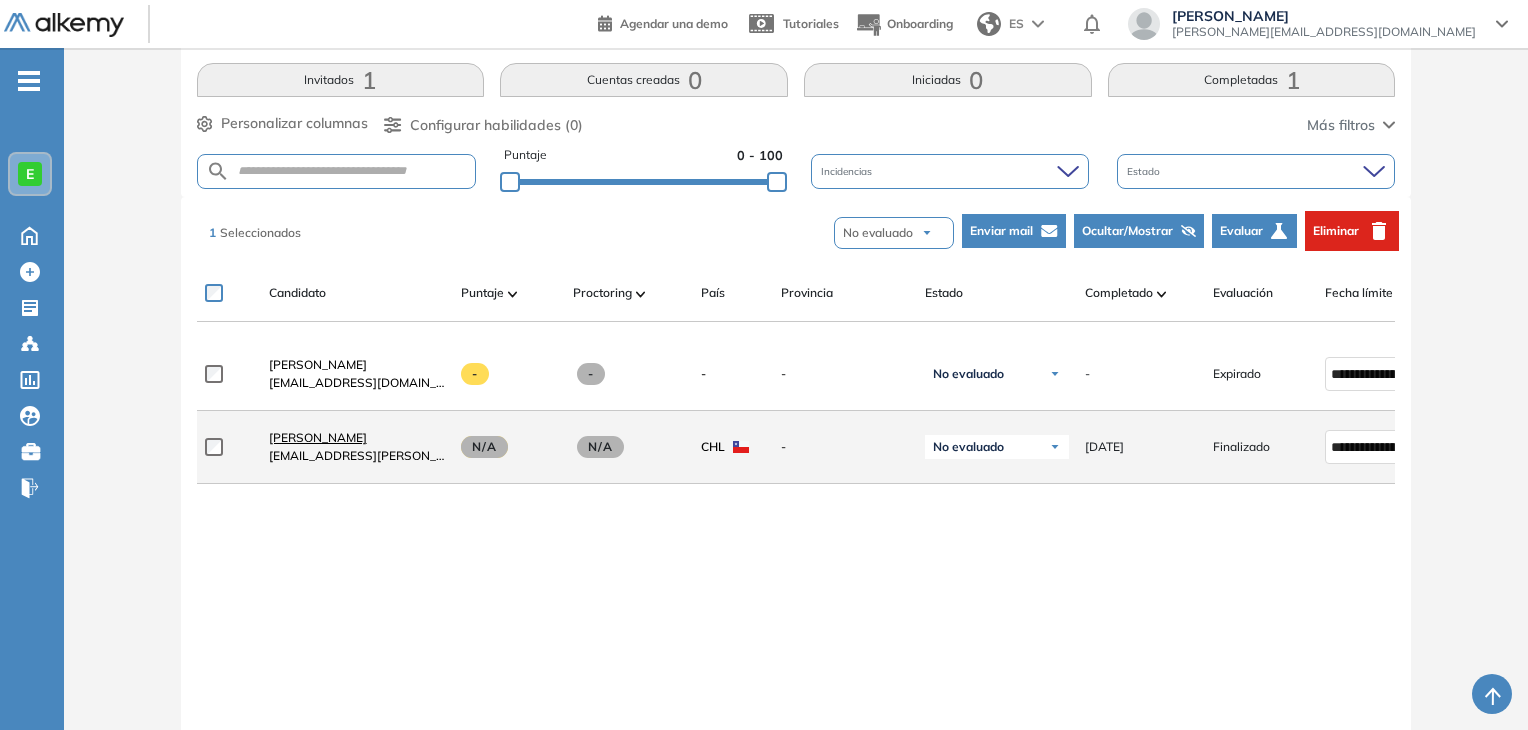 click on "Oscar Hernandez" at bounding box center (318, 437) 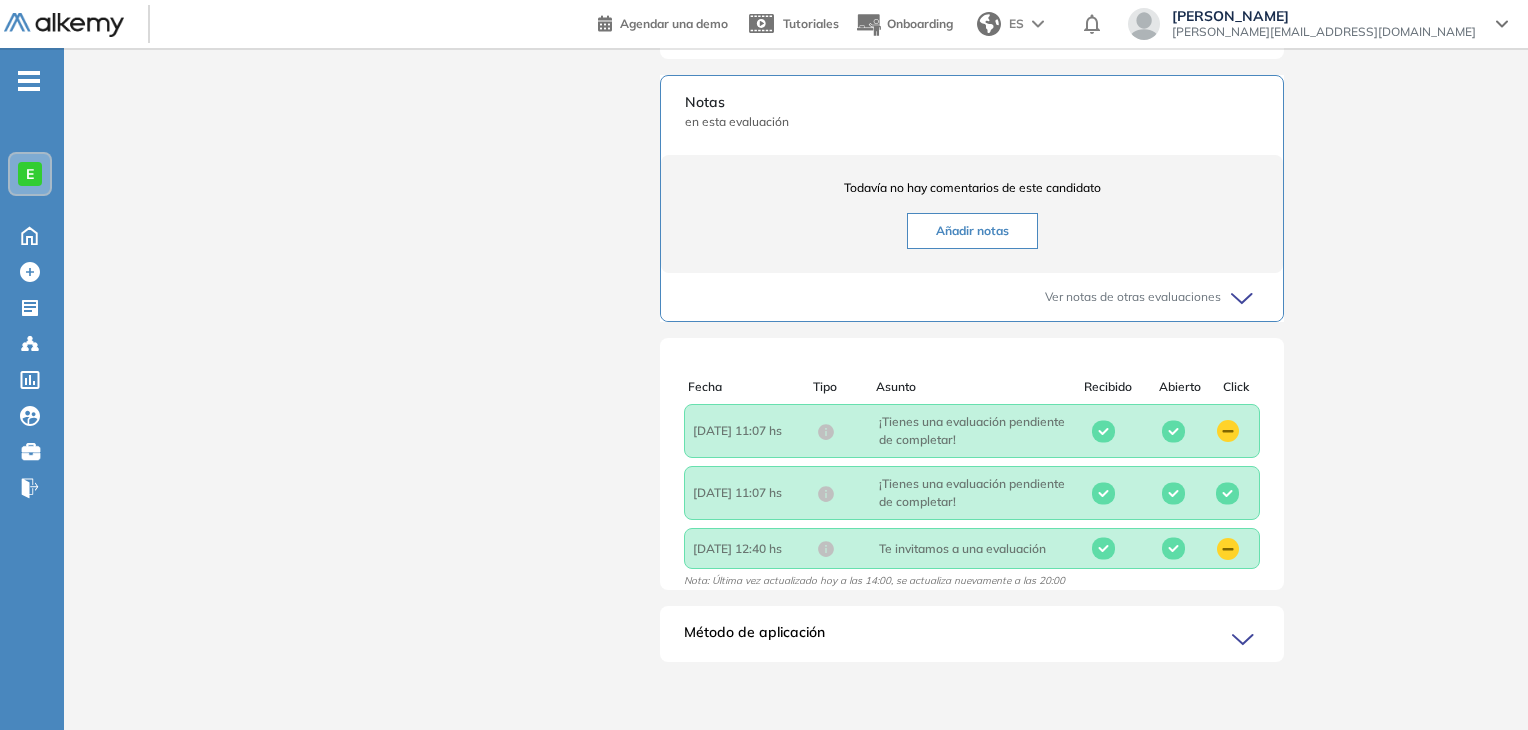 scroll, scrollTop: 1047, scrollLeft: 0, axis: vertical 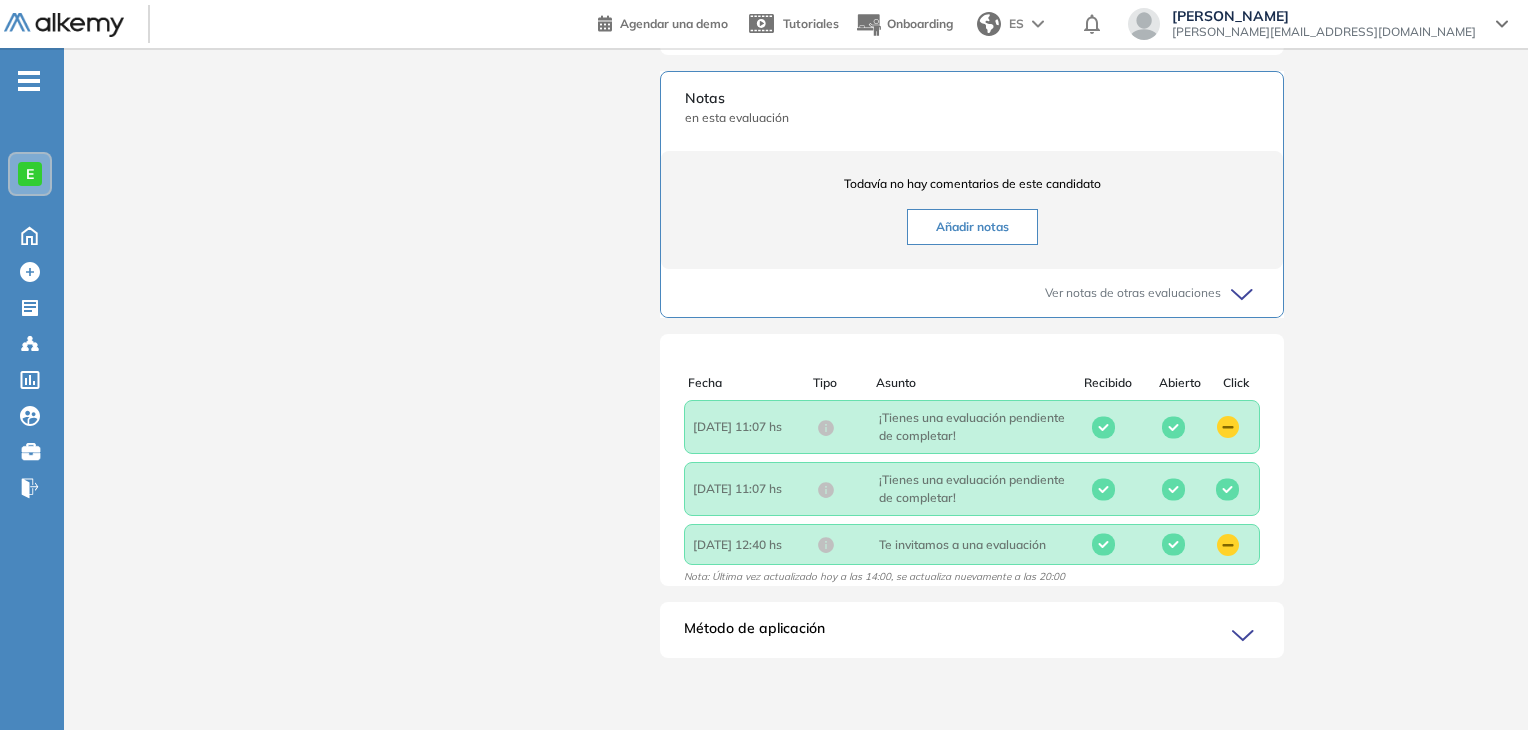 click 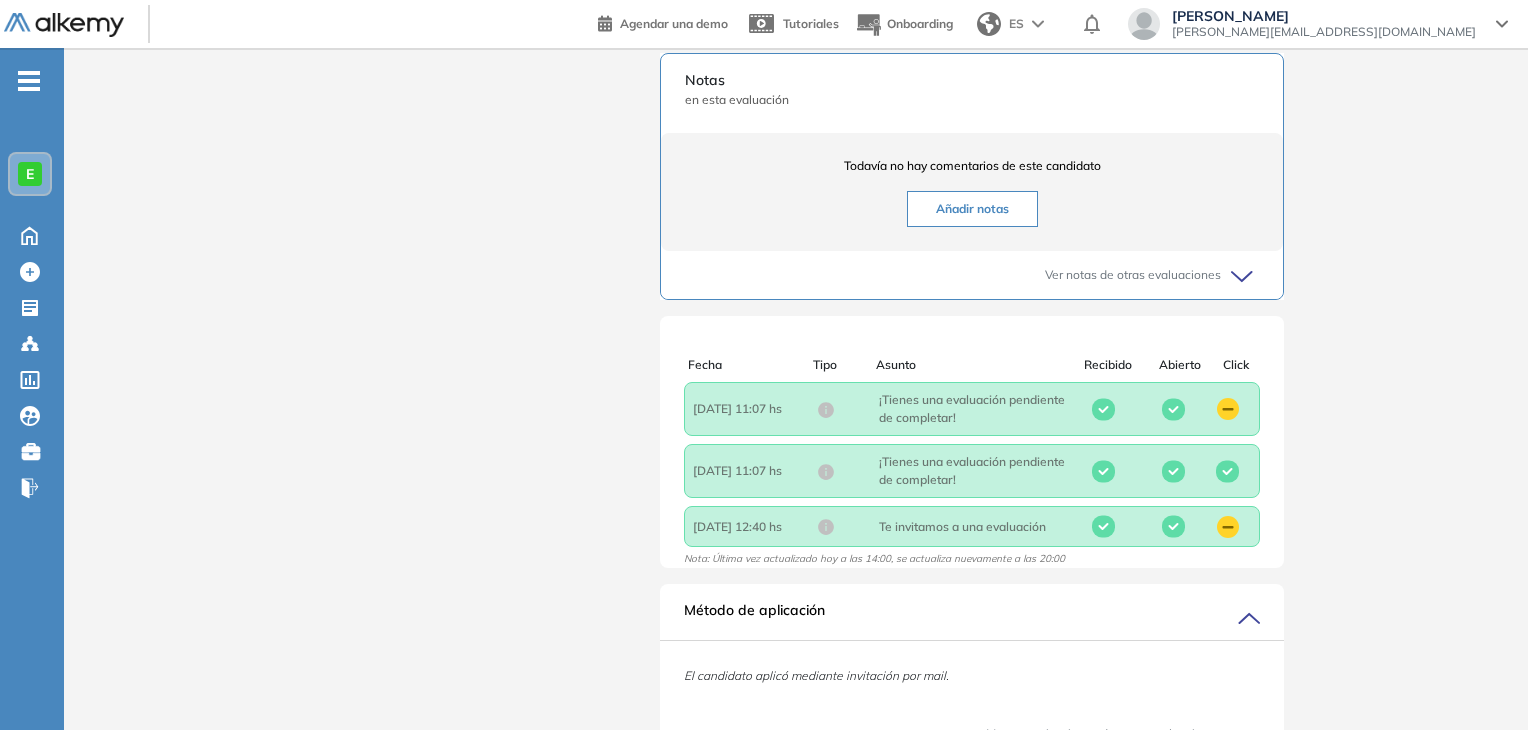 scroll, scrollTop: 1165, scrollLeft: 0, axis: vertical 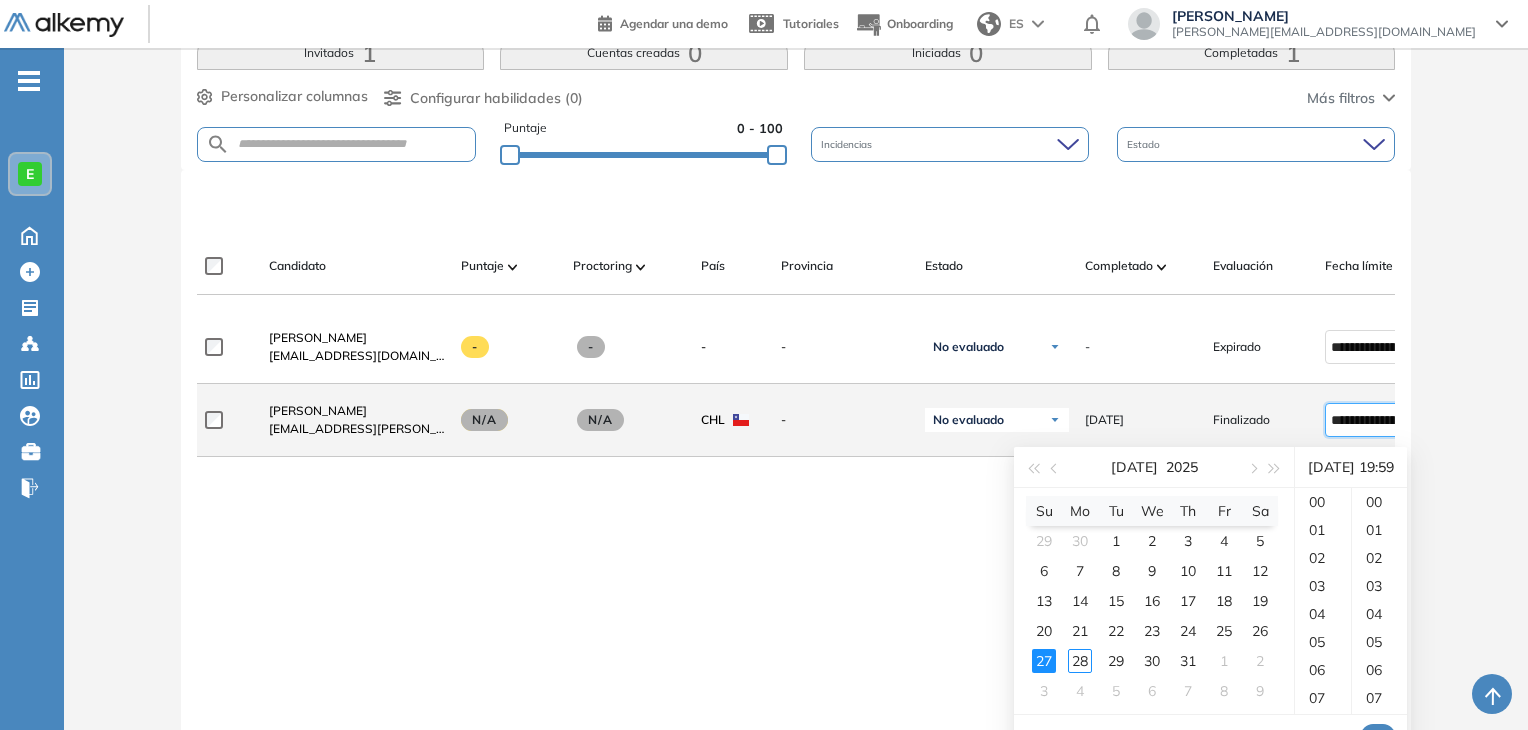 click on "**********" at bounding box center [1372, 420] 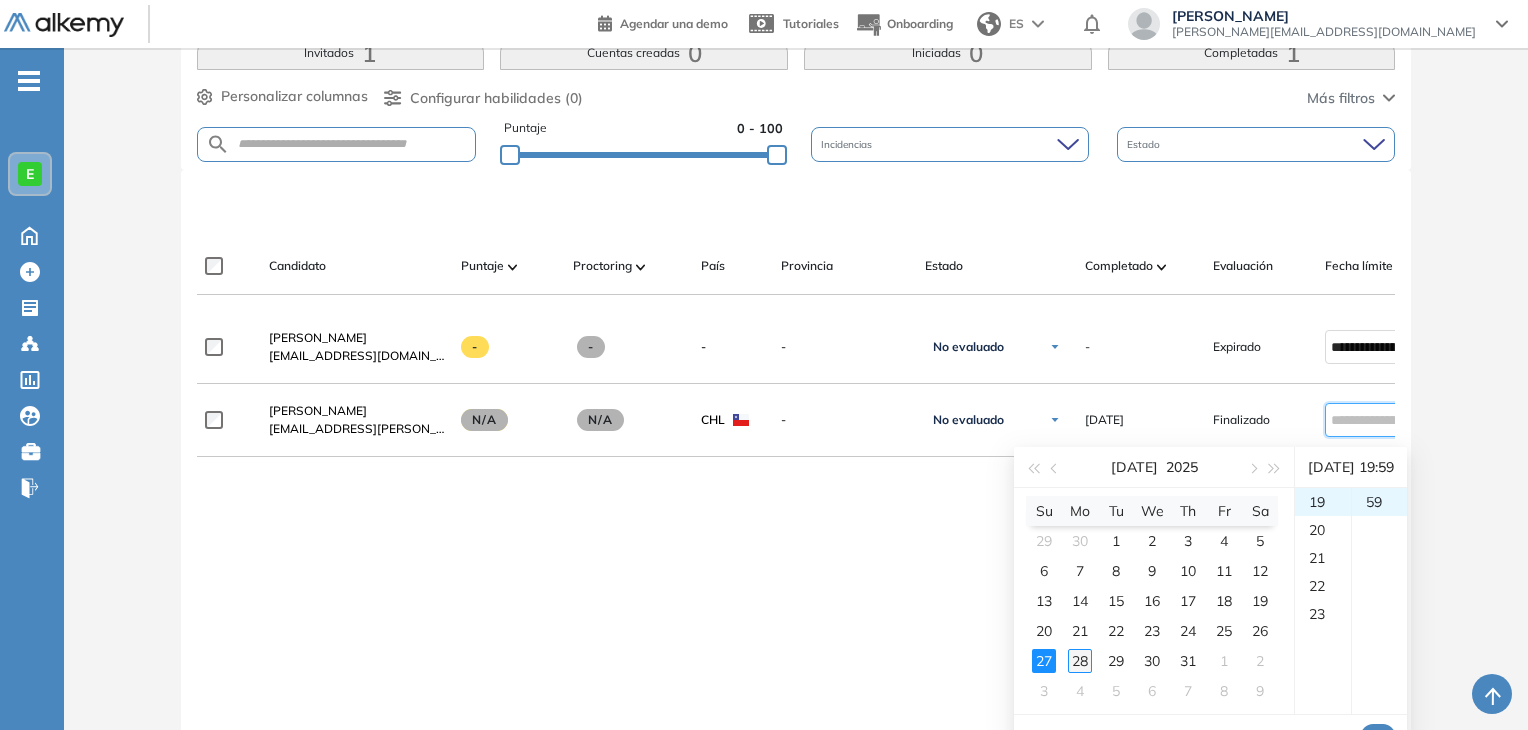 click on "28" at bounding box center [1080, 661] 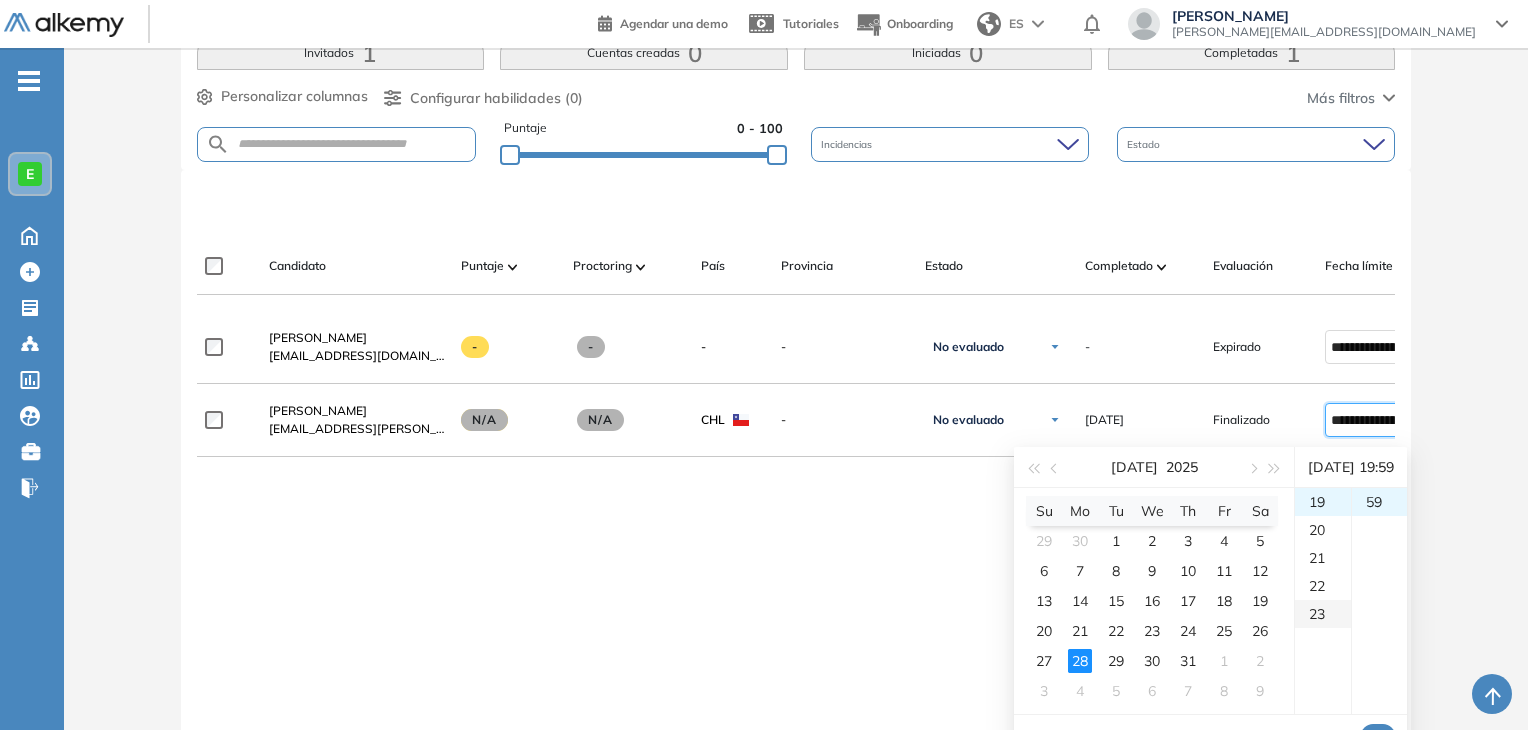 click on "23" at bounding box center (1323, 614) 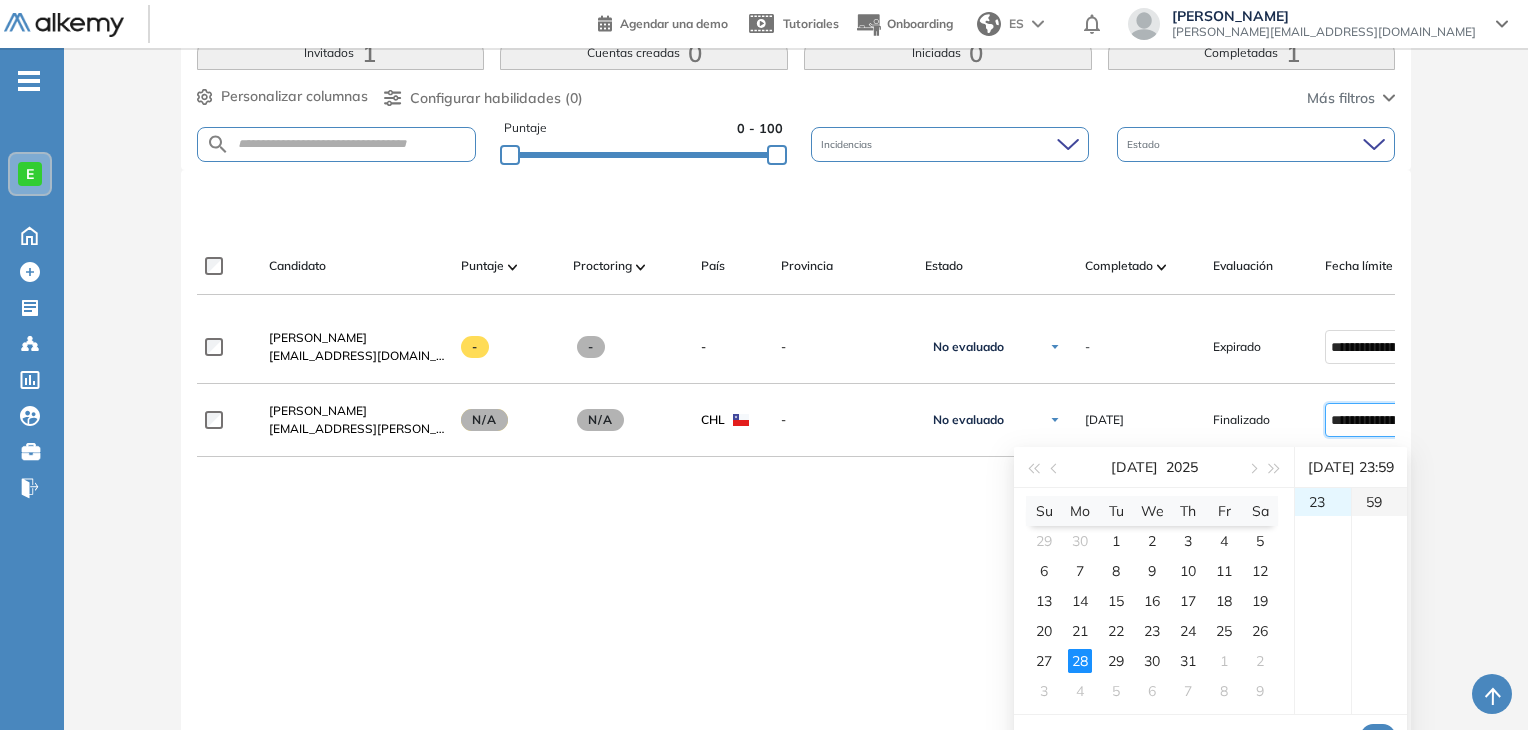 click on "59" at bounding box center [1379, 502] 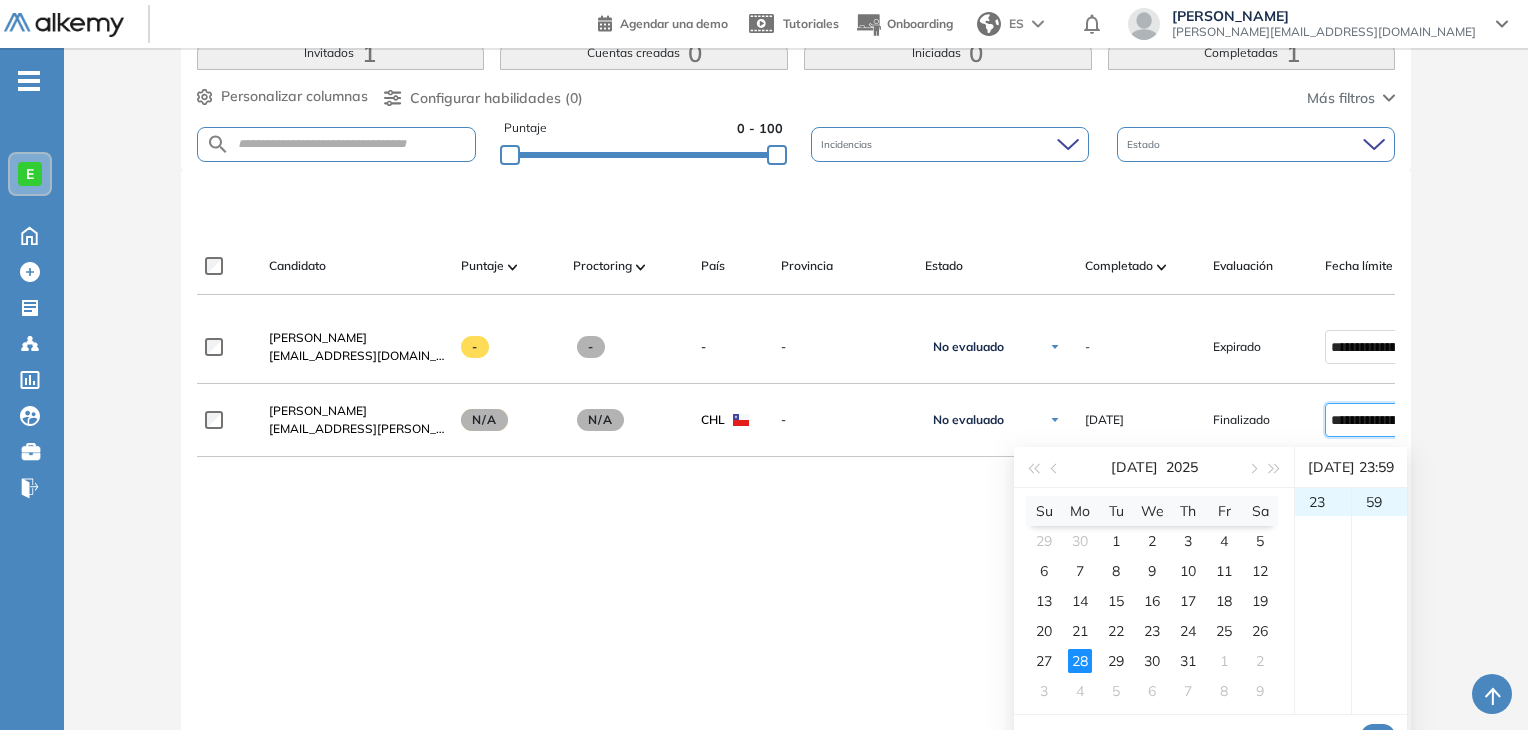 click on "OK" at bounding box center (1378, 736) 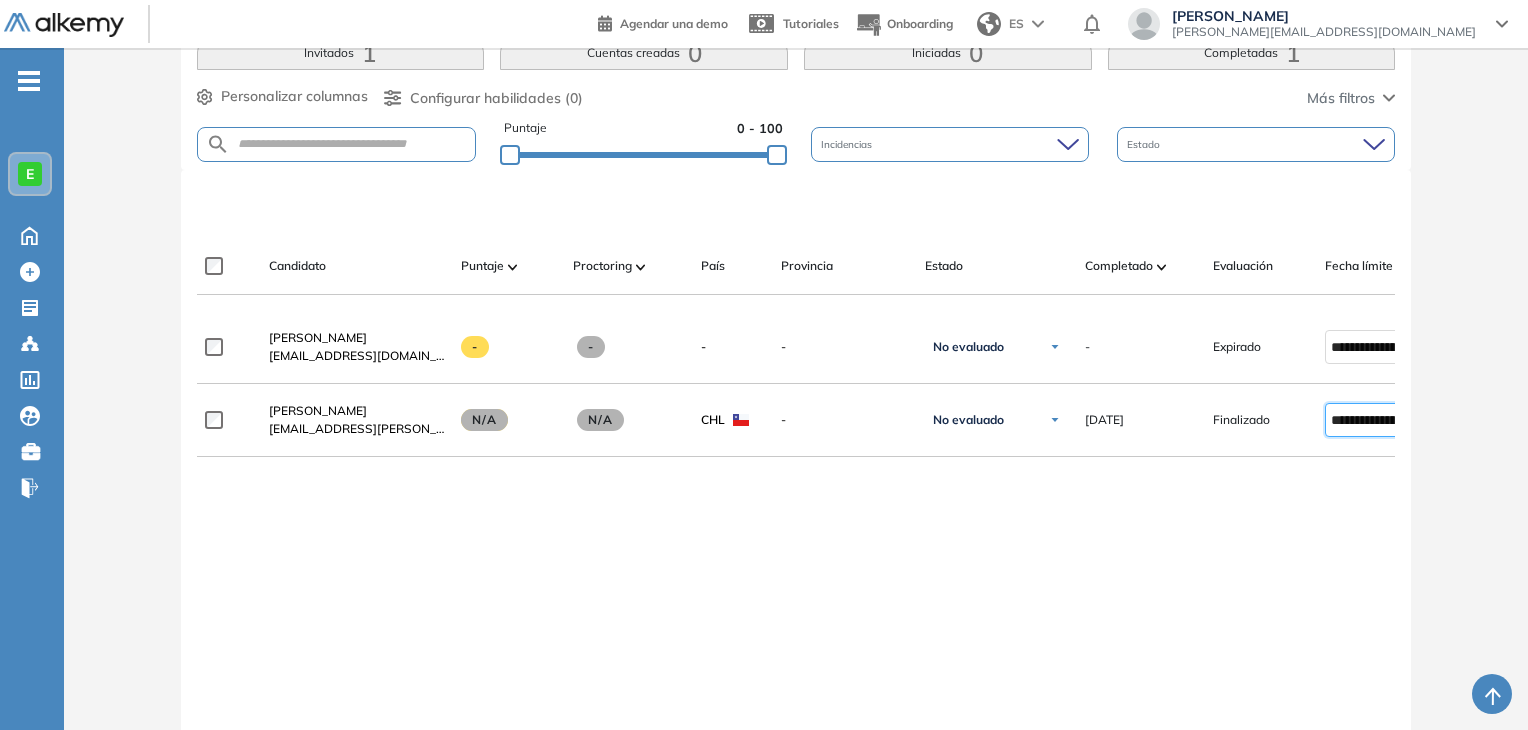 type on "**********" 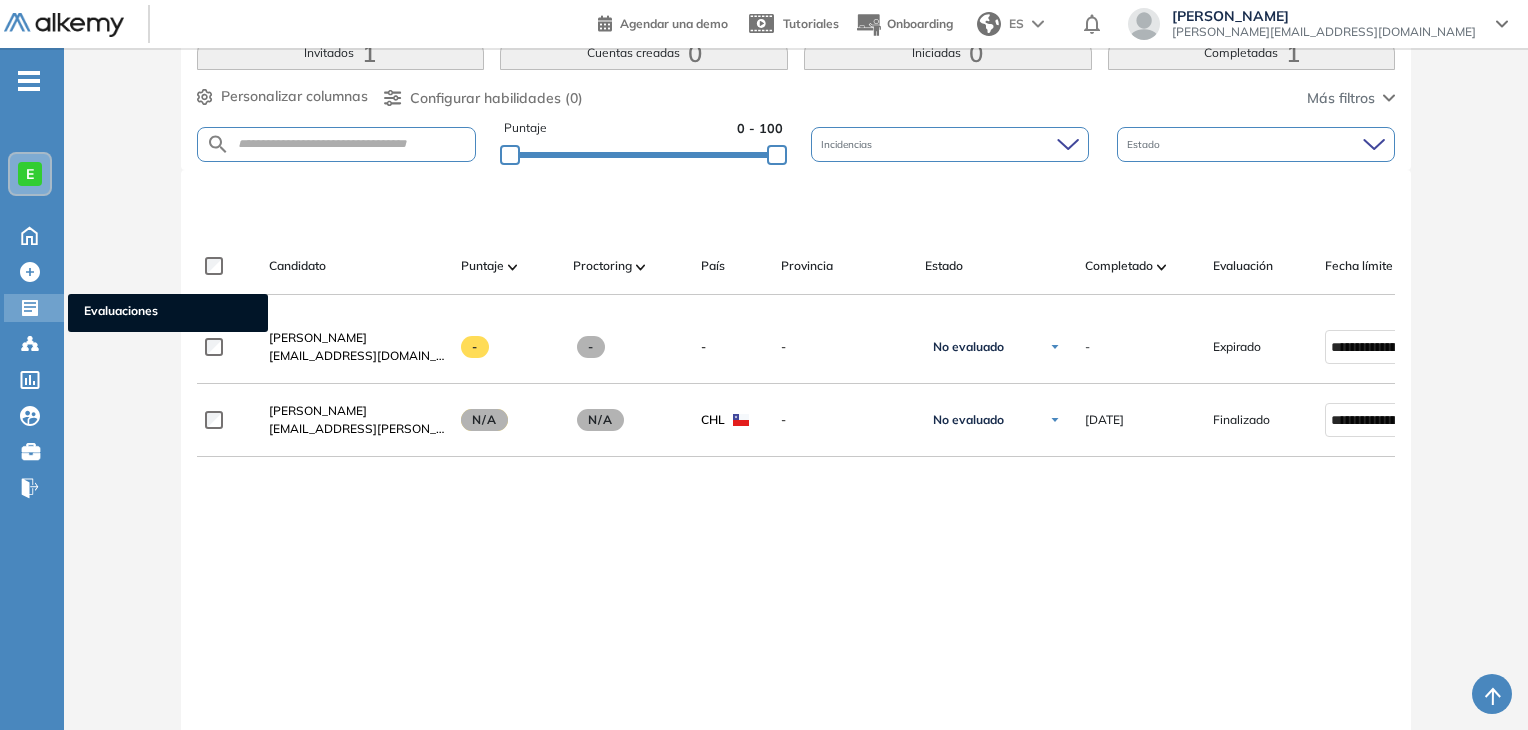 click on "Evaluaciones" at bounding box center [168, 313] 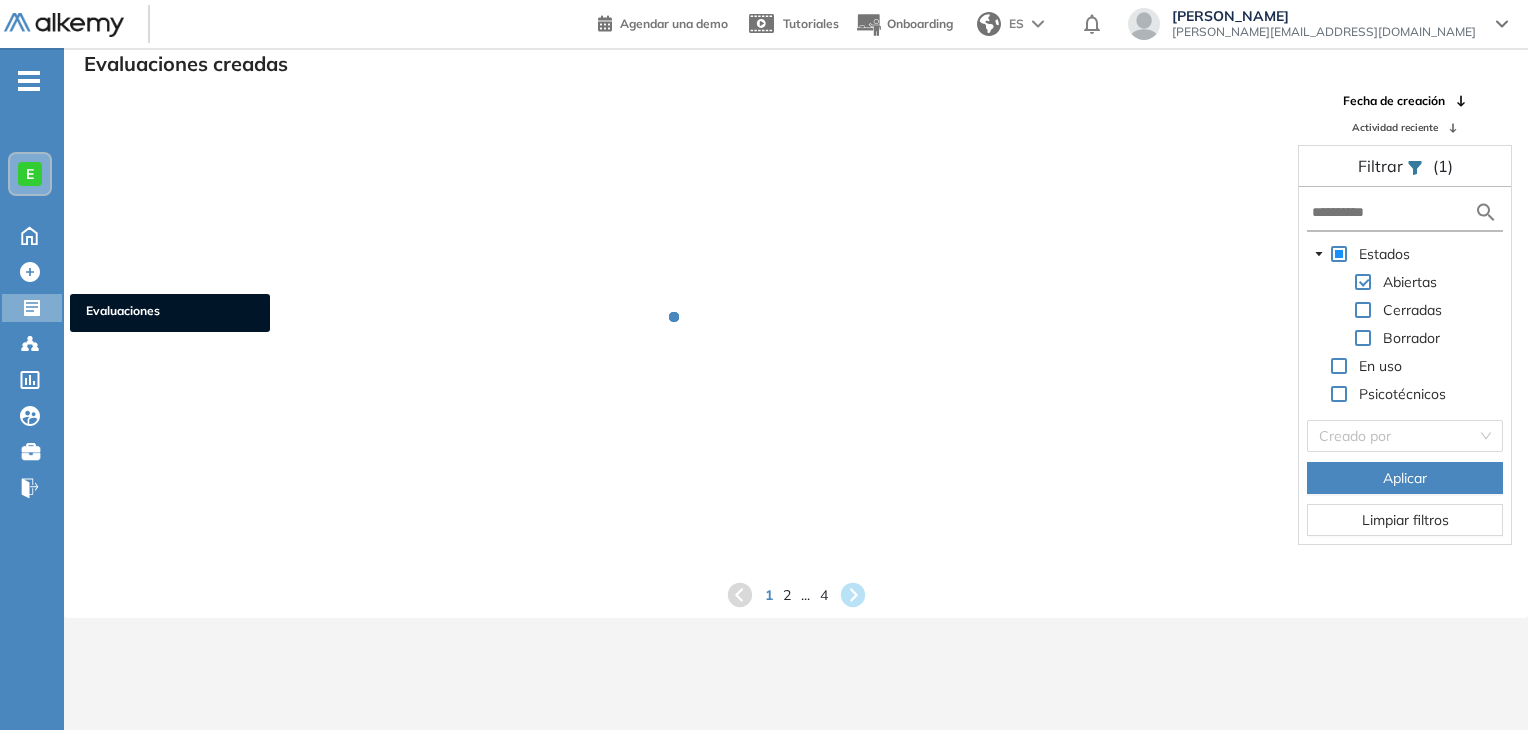 scroll, scrollTop: 48, scrollLeft: 0, axis: vertical 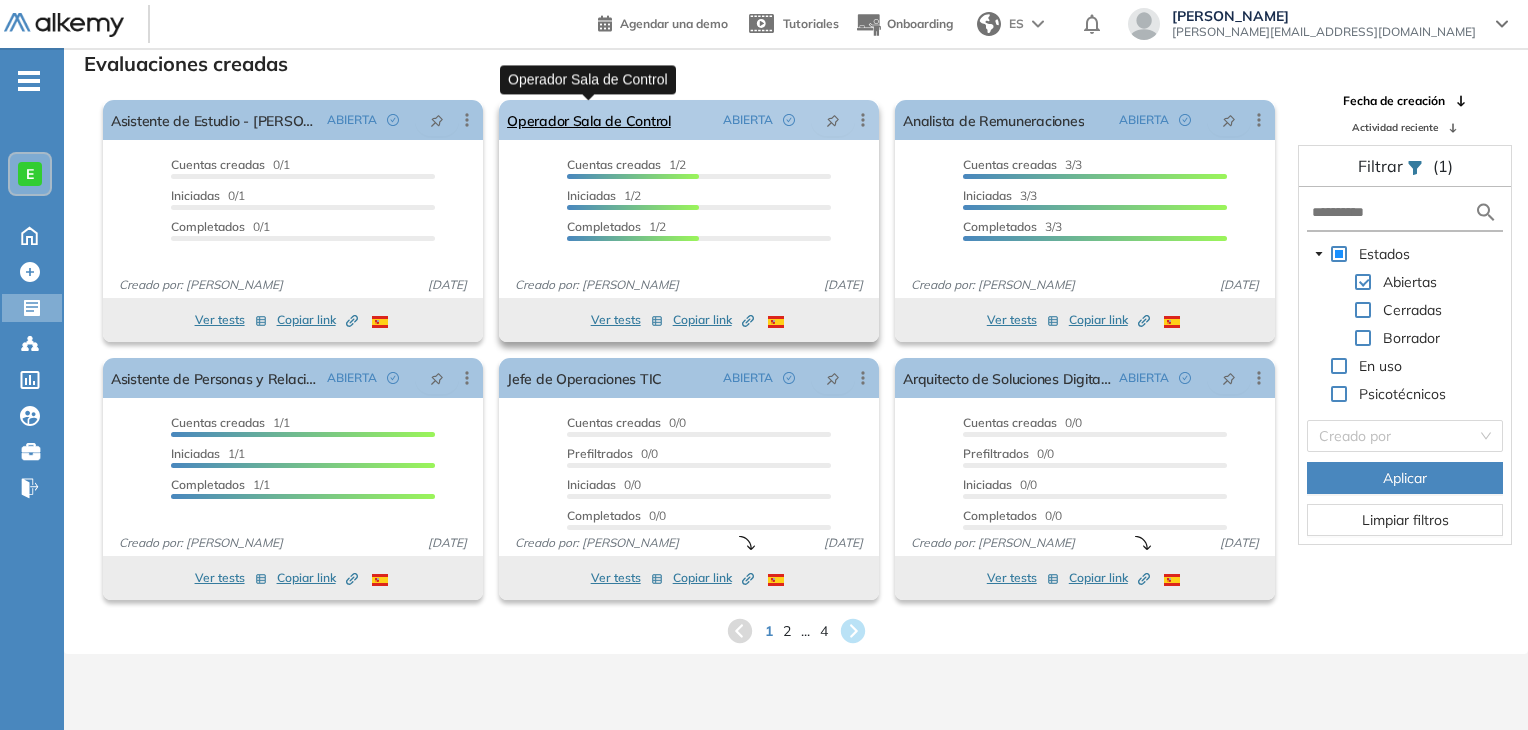 click on "Operador Sala de Control" at bounding box center (589, 120) 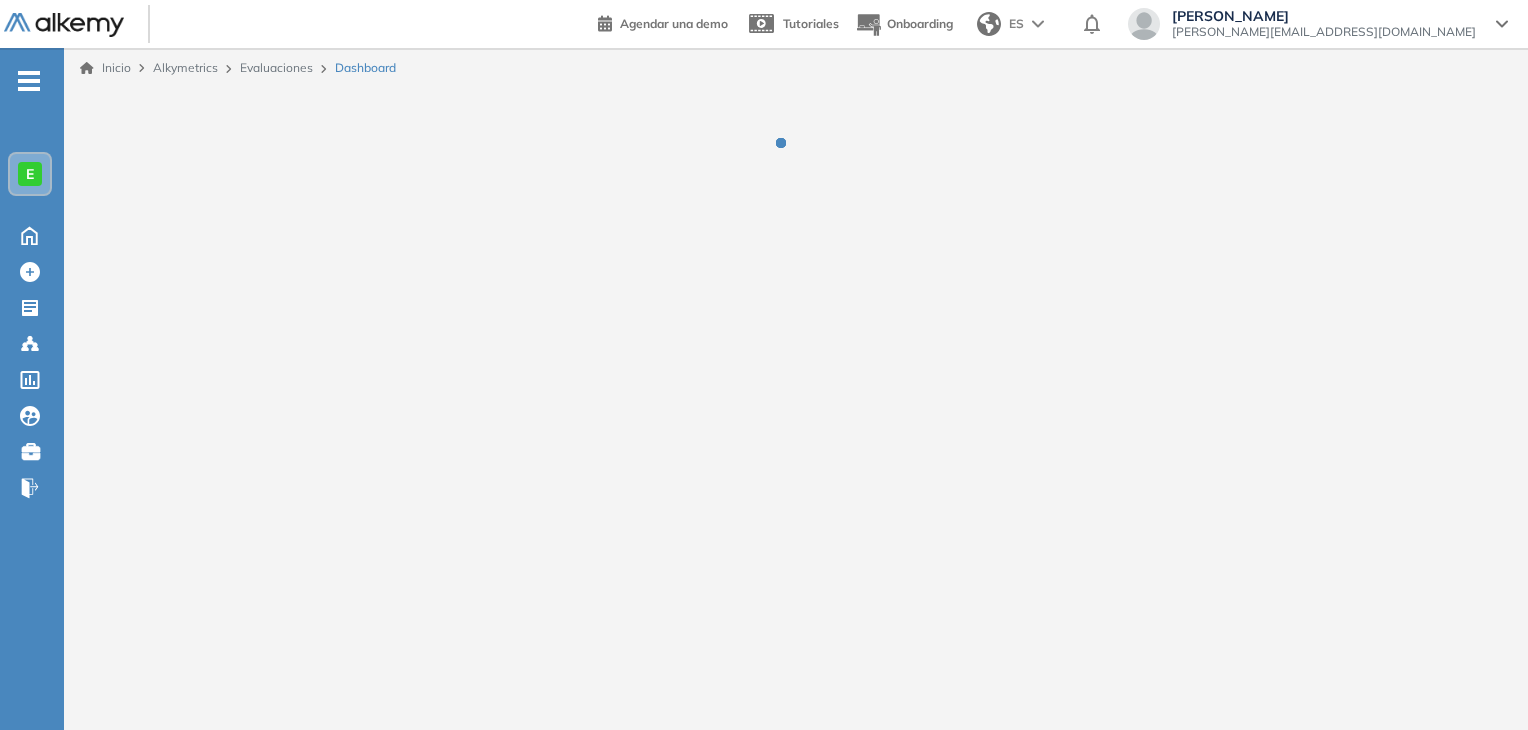 scroll, scrollTop: 0, scrollLeft: 0, axis: both 